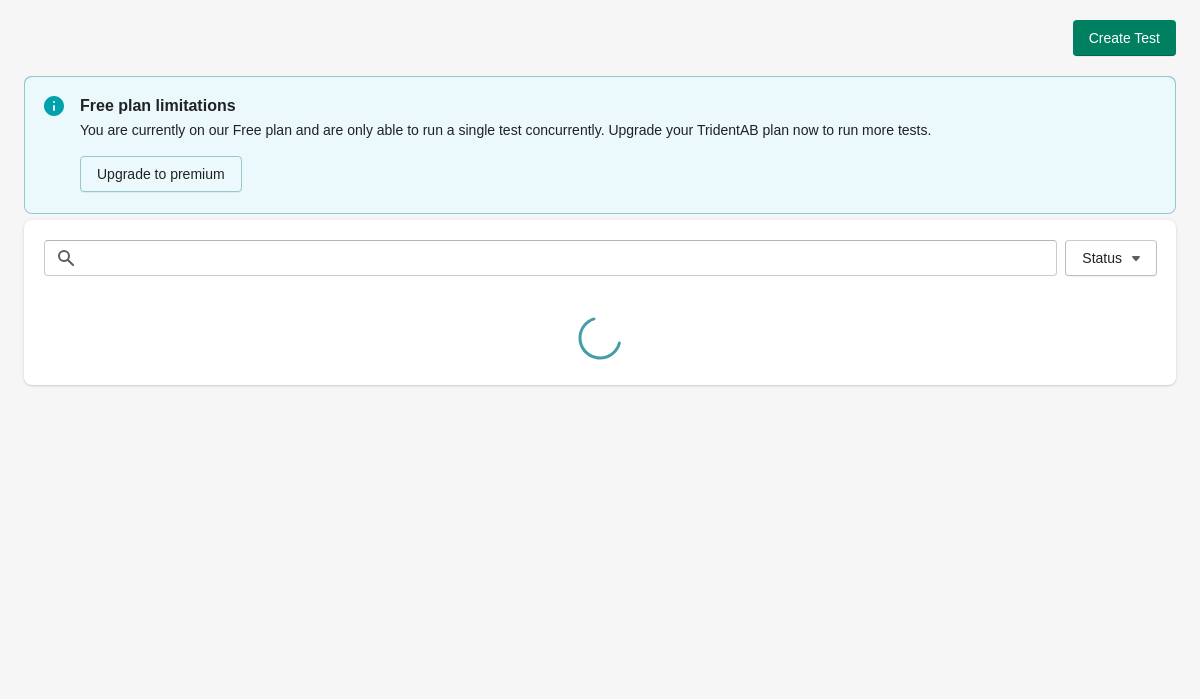 scroll, scrollTop: 0, scrollLeft: 0, axis: both 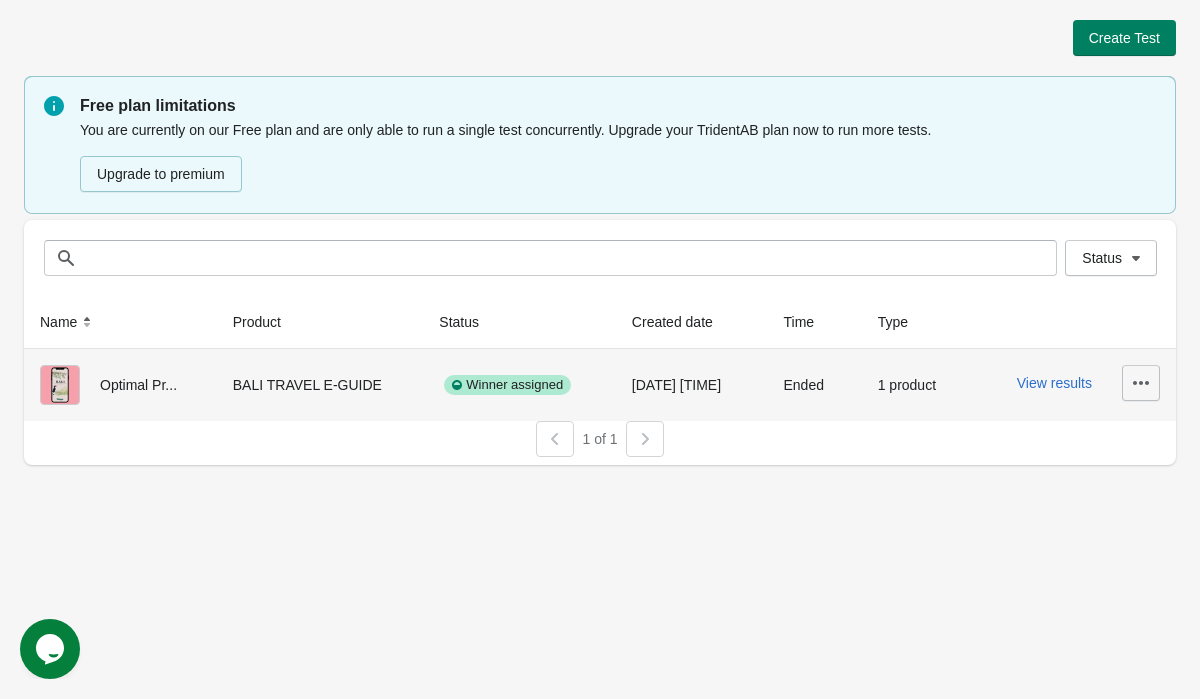 click 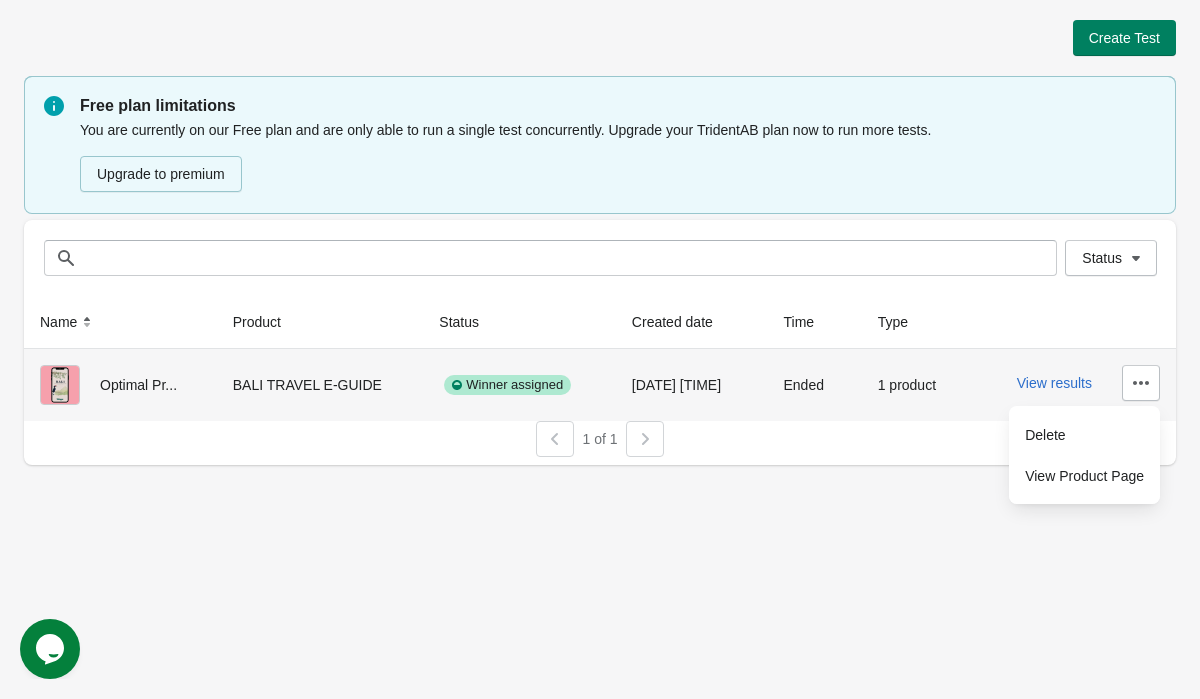 click on "[LOCATION] TRAVEL E-GUIDE" at bounding box center [320, 385] 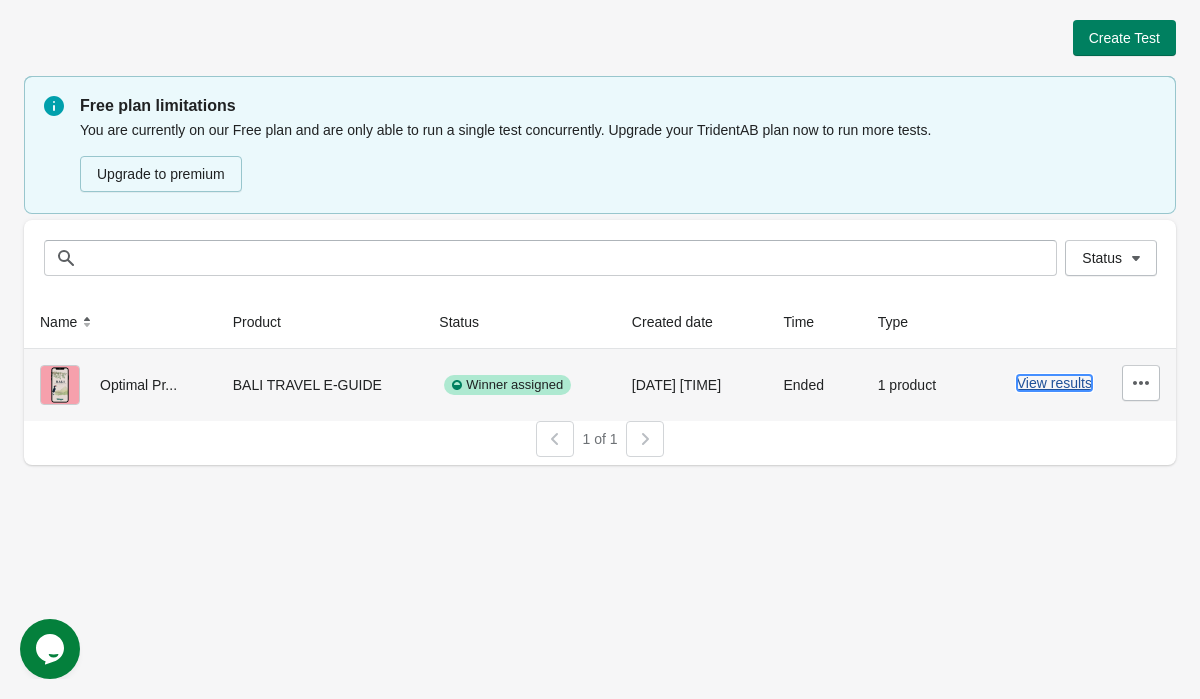click on "View results" at bounding box center [1054, 383] 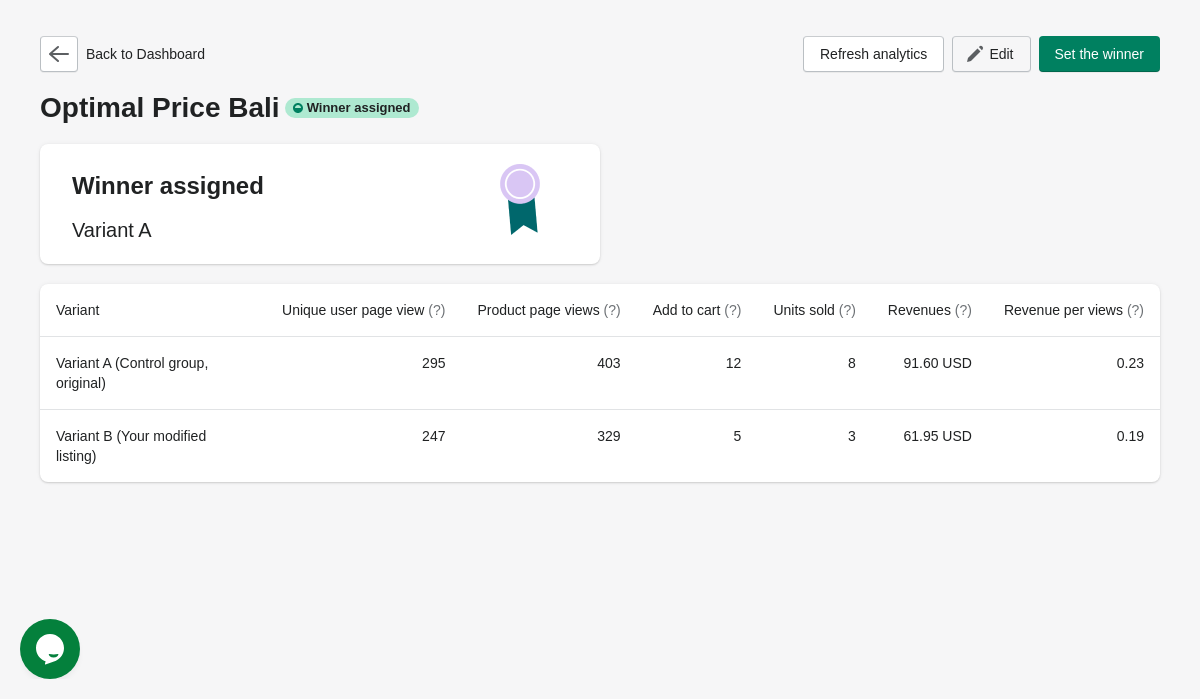 click 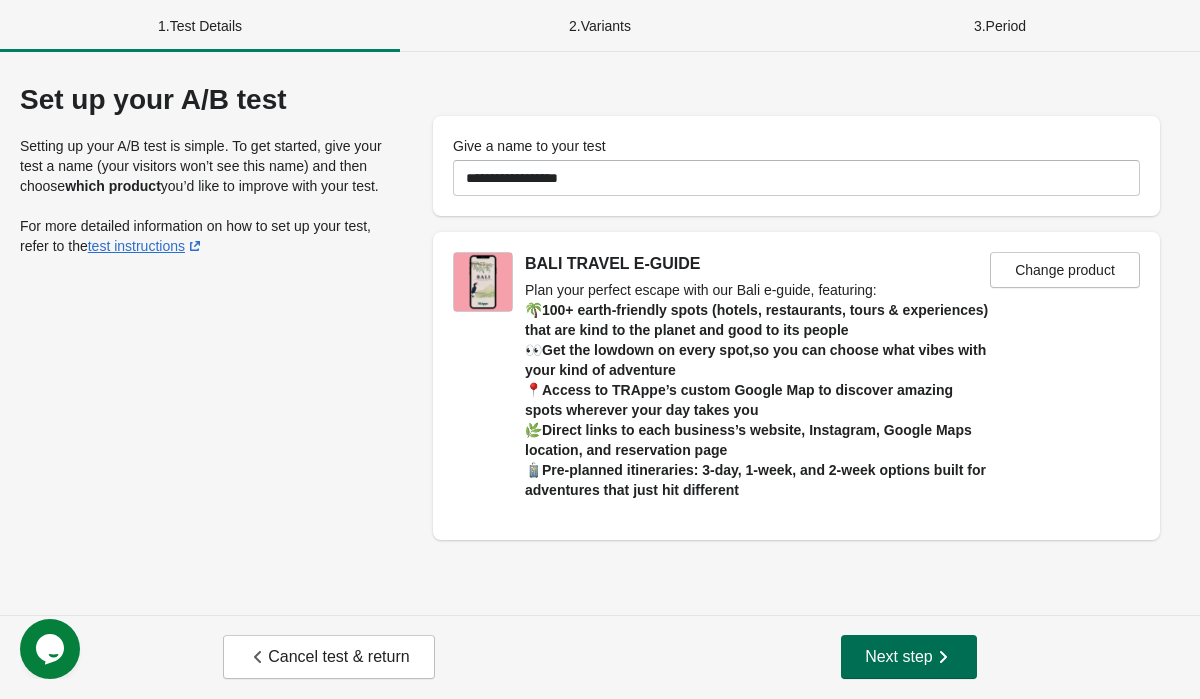 click on "Next step" at bounding box center [909, 657] 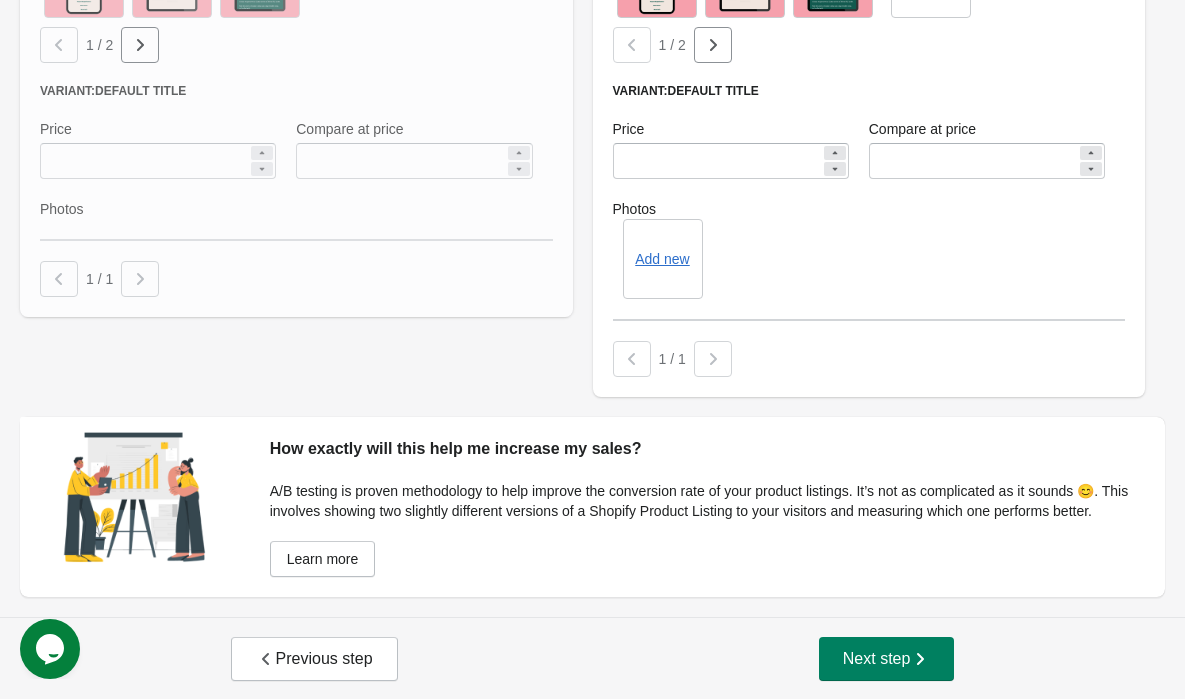 scroll, scrollTop: 992, scrollLeft: 0, axis: vertical 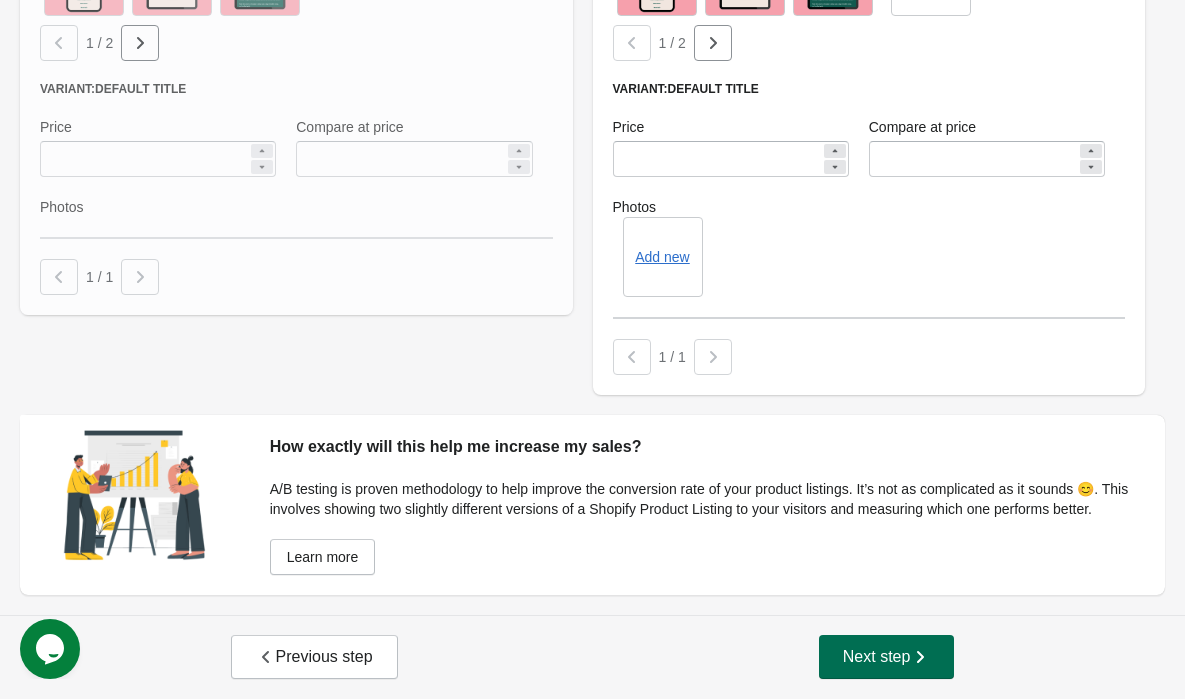 click on "Next step" at bounding box center (887, 657) 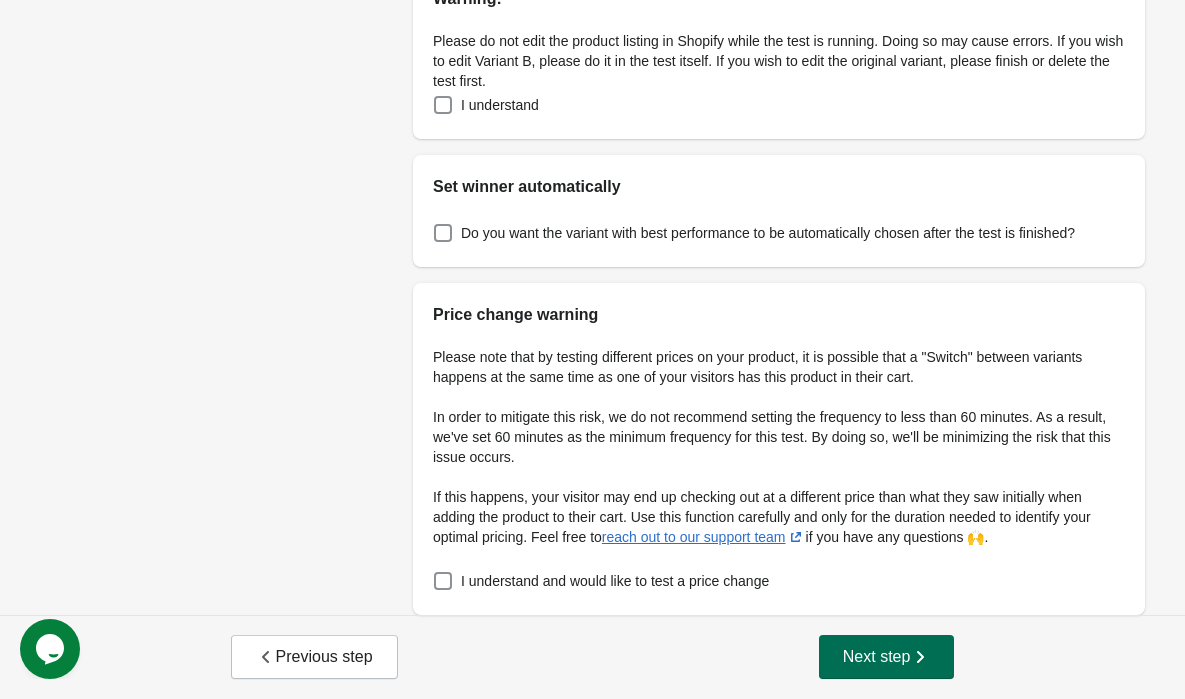 scroll, scrollTop: 0, scrollLeft: 0, axis: both 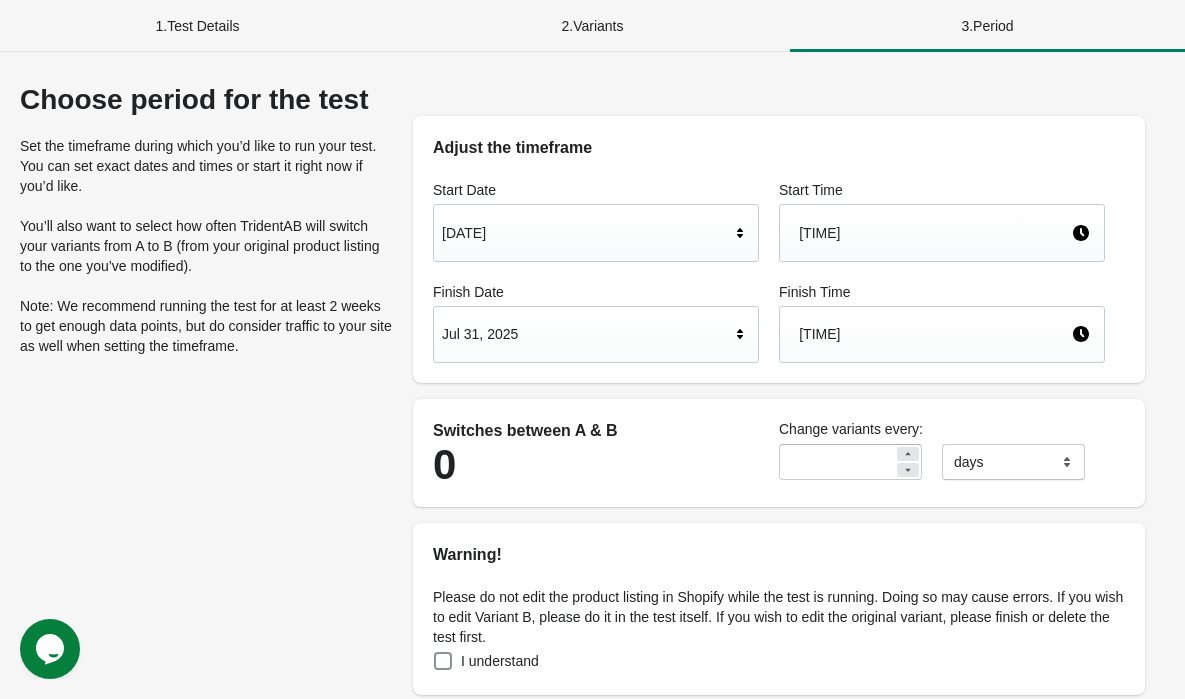 click on "Jul 1, 2025" at bounding box center [586, 233] 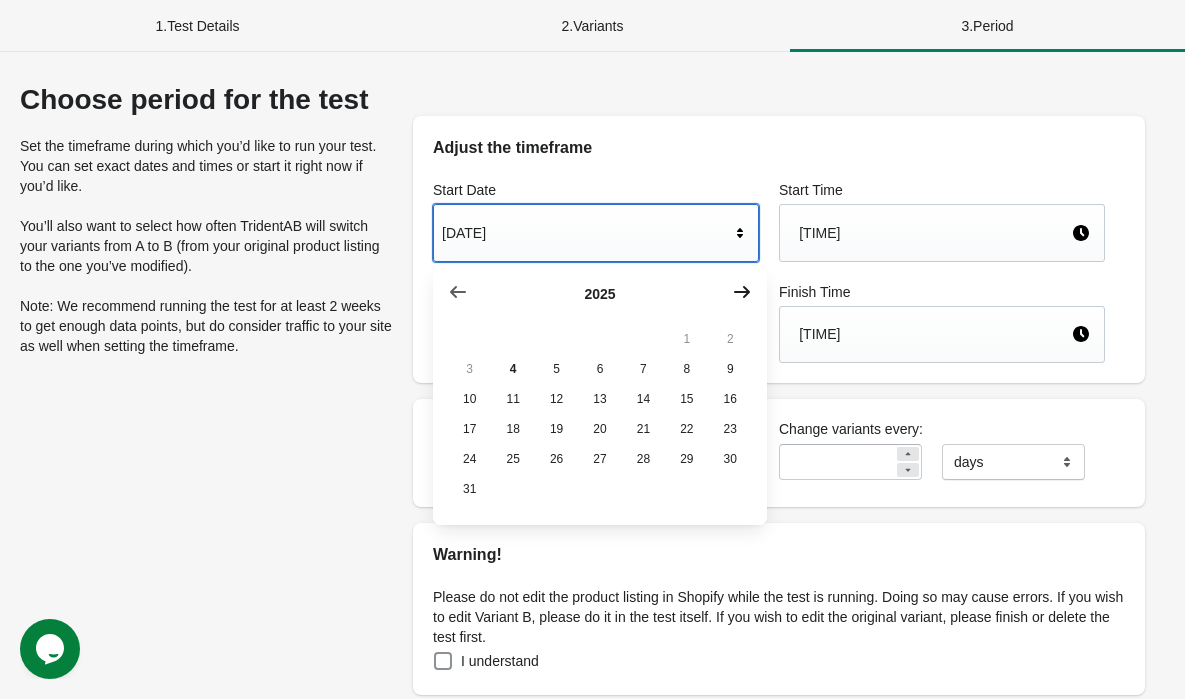click 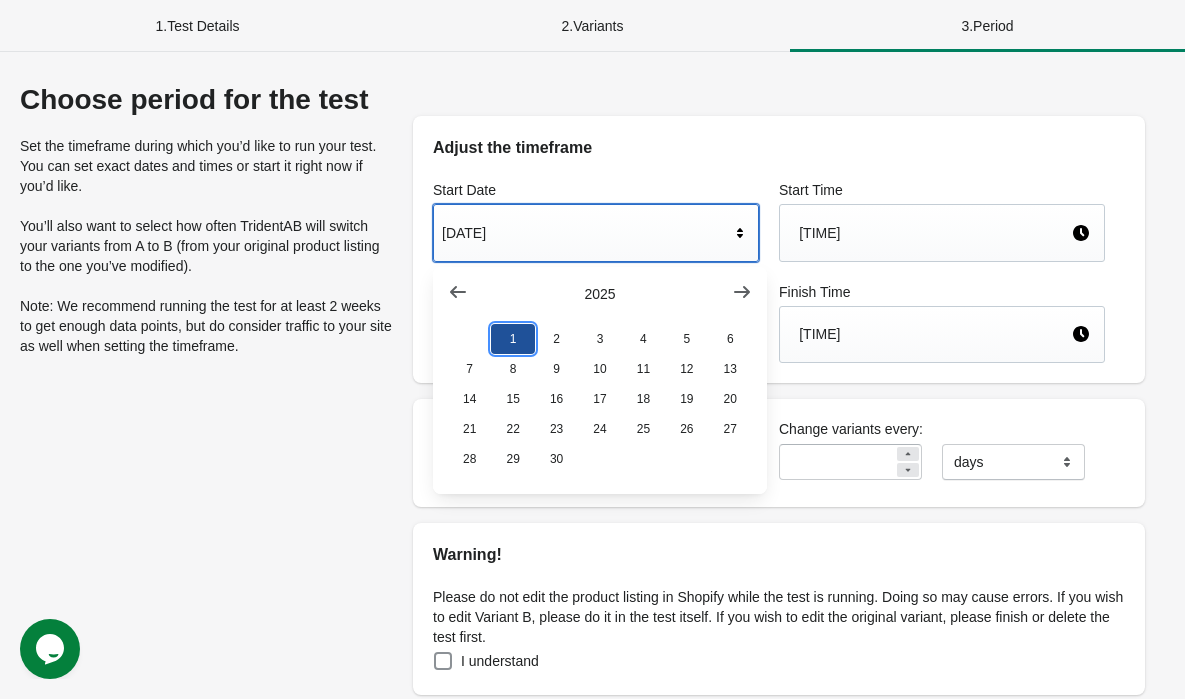 click on "1" at bounding box center (512, 339) 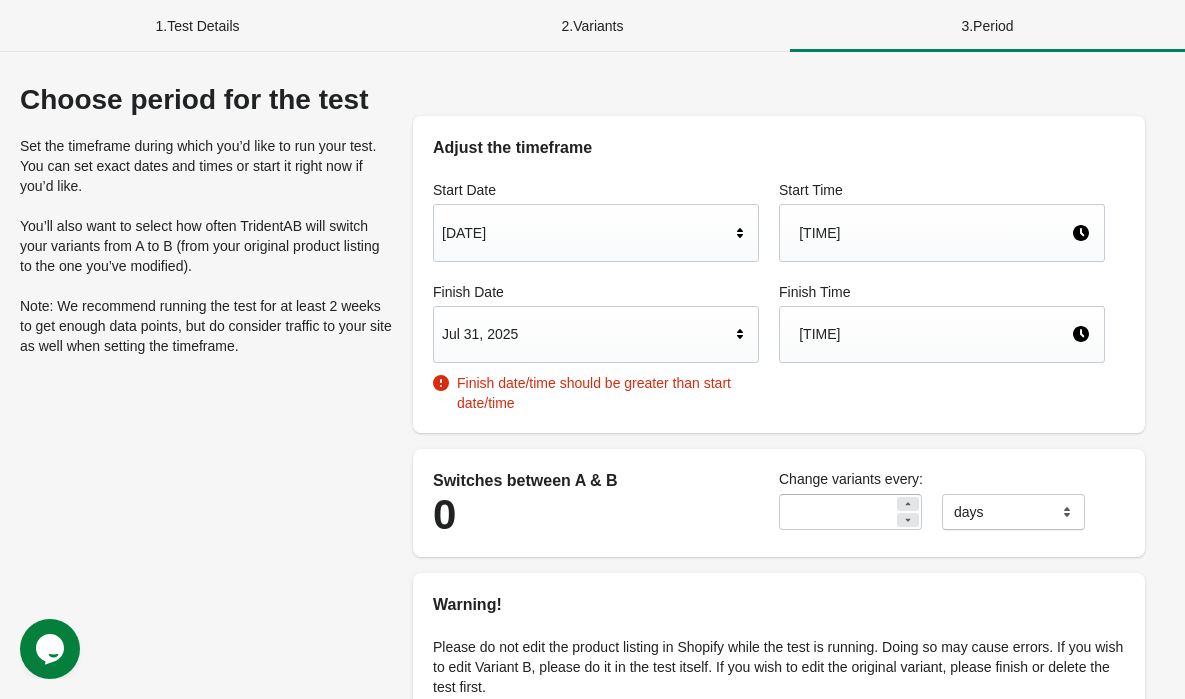 scroll, scrollTop: 0, scrollLeft: 0, axis: both 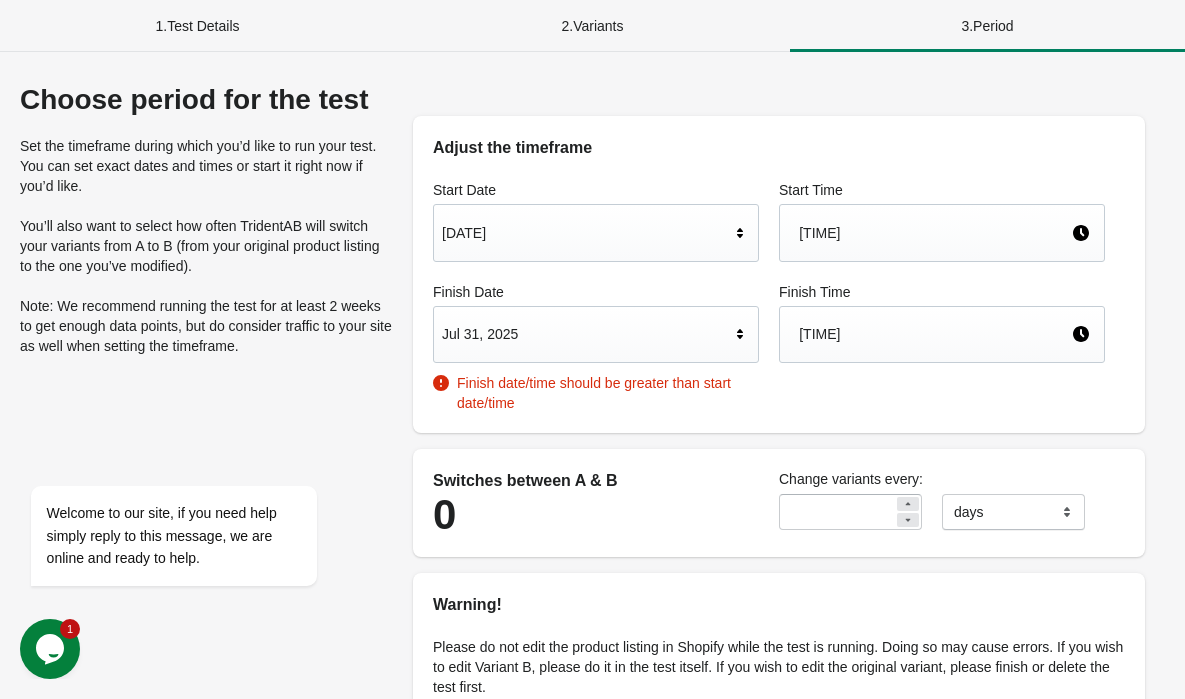 click on "Sep 1, 2025" at bounding box center [586, 233] 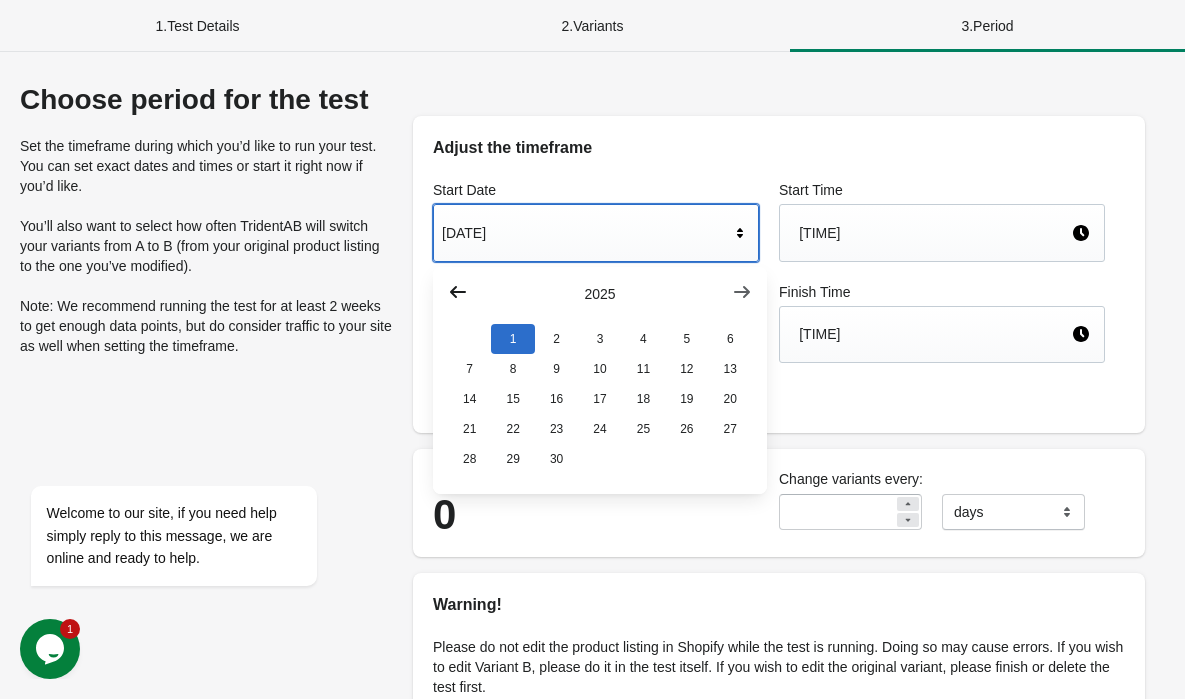 click at bounding box center (458, 292) 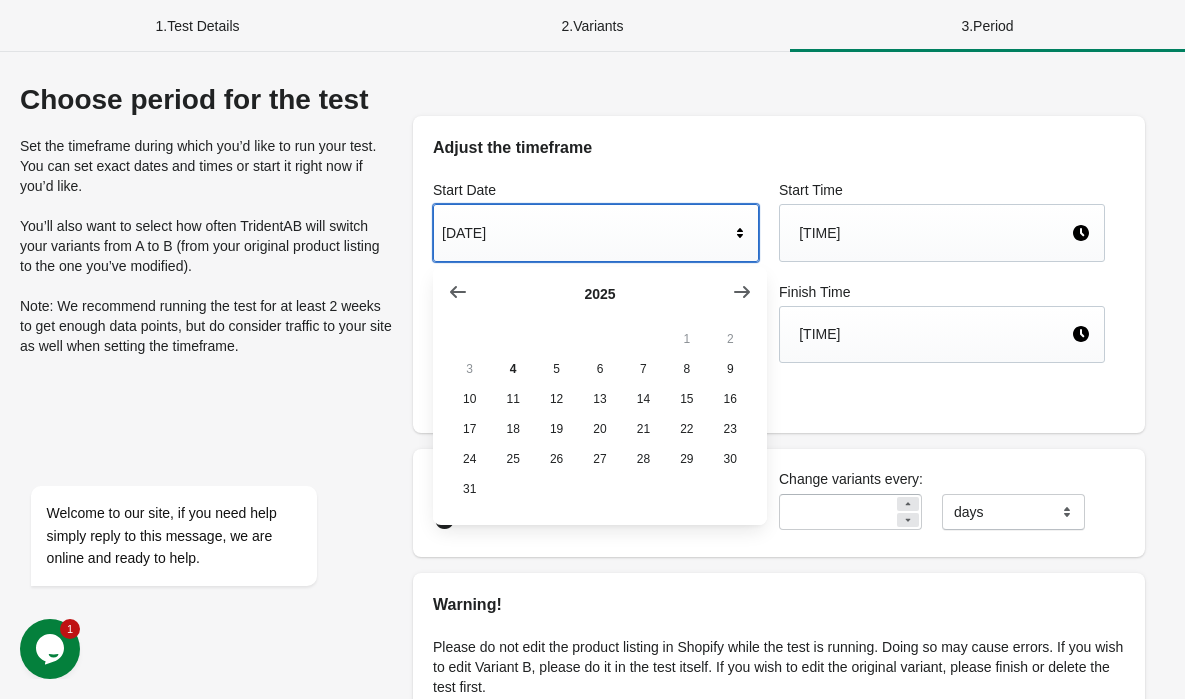 click on "1" at bounding box center [686, 339] 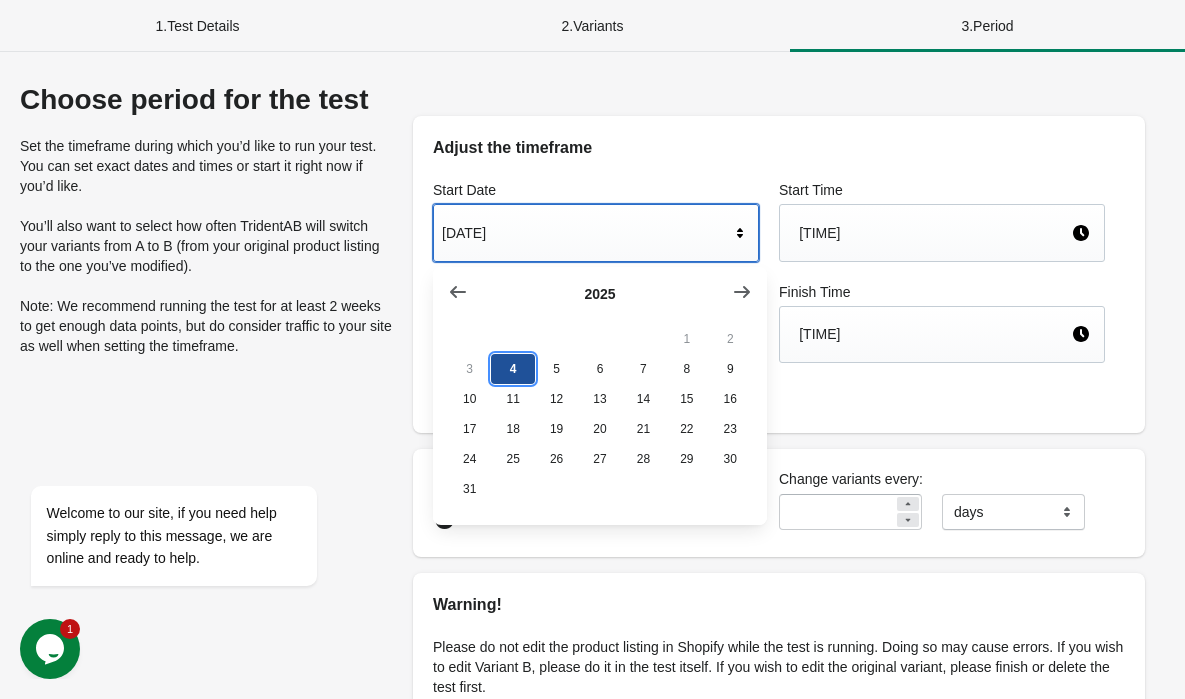 click on "4" at bounding box center [512, 369] 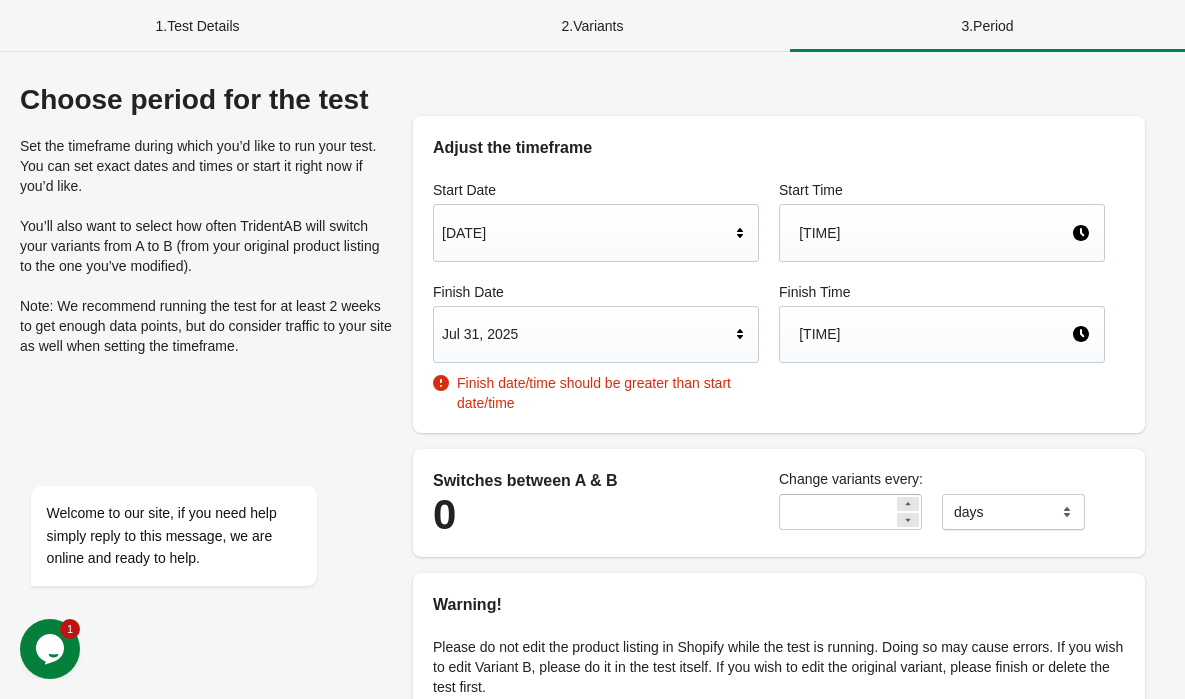 click on "Jul 31, 2025" at bounding box center (586, 334) 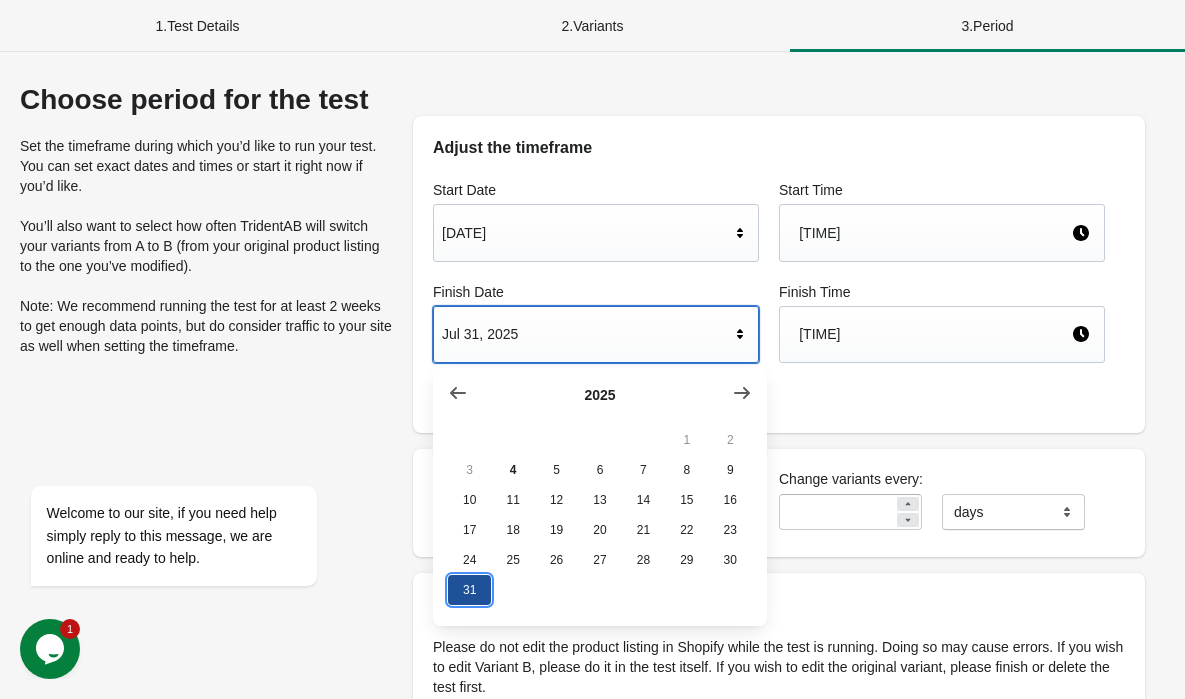 click on "31" at bounding box center (469, 590) 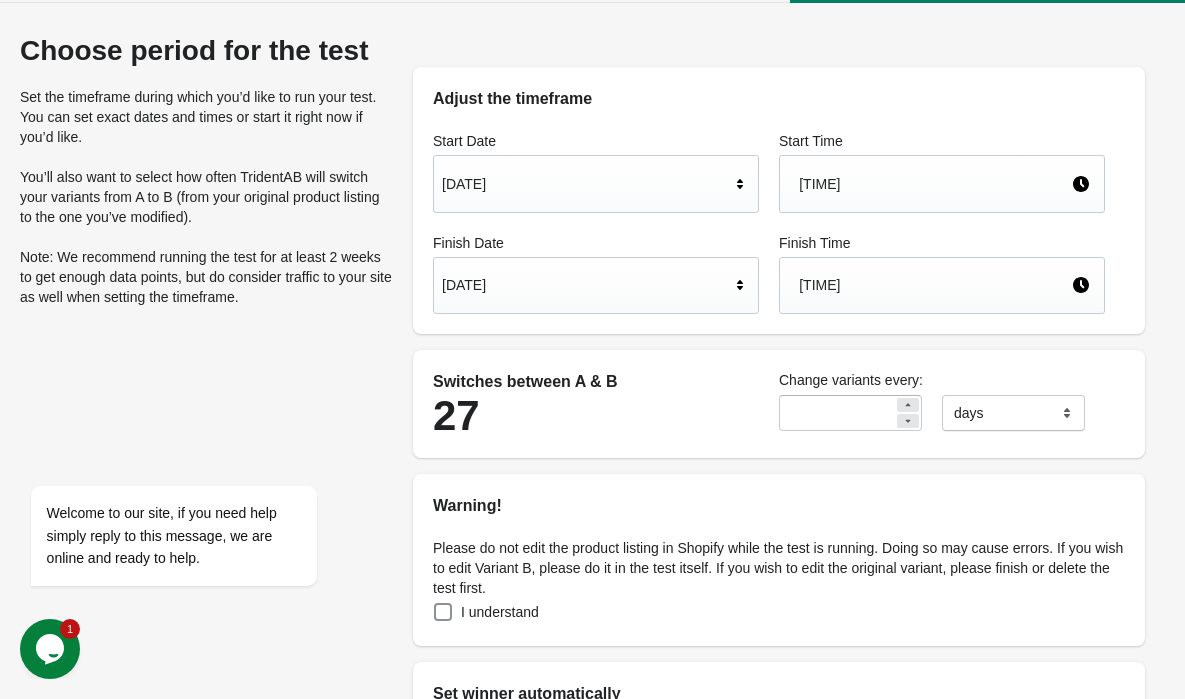 scroll, scrollTop: 556, scrollLeft: 0, axis: vertical 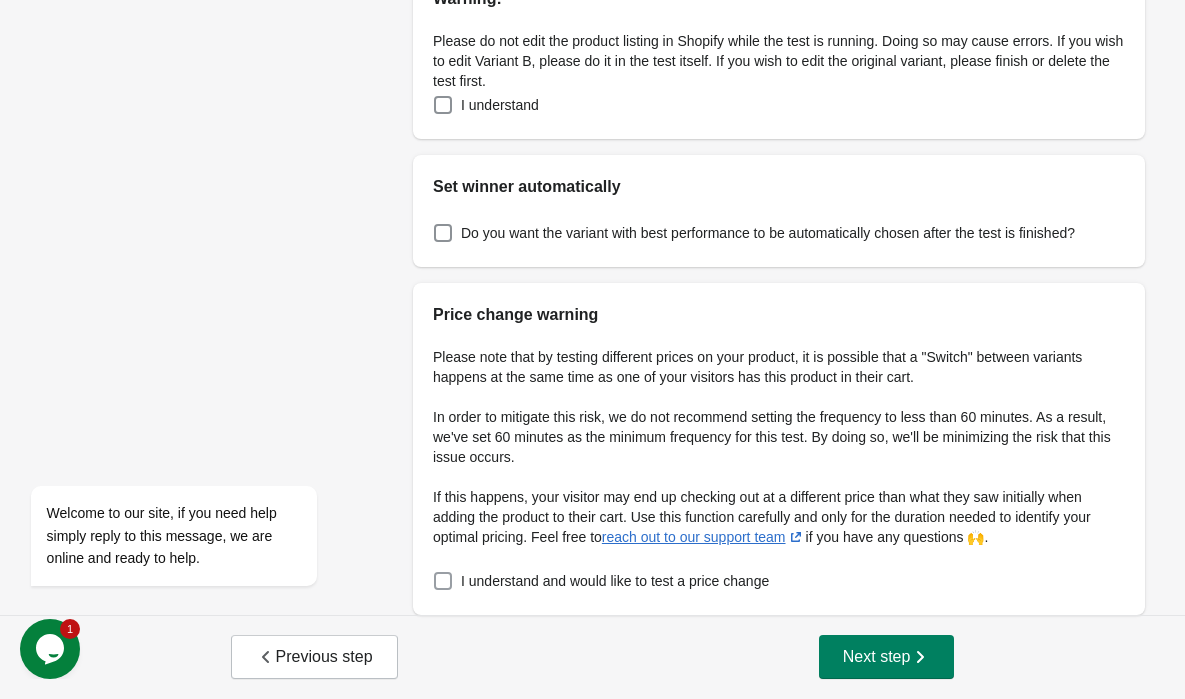 click on "I understand and would like to test a price change" at bounding box center (615, 581) 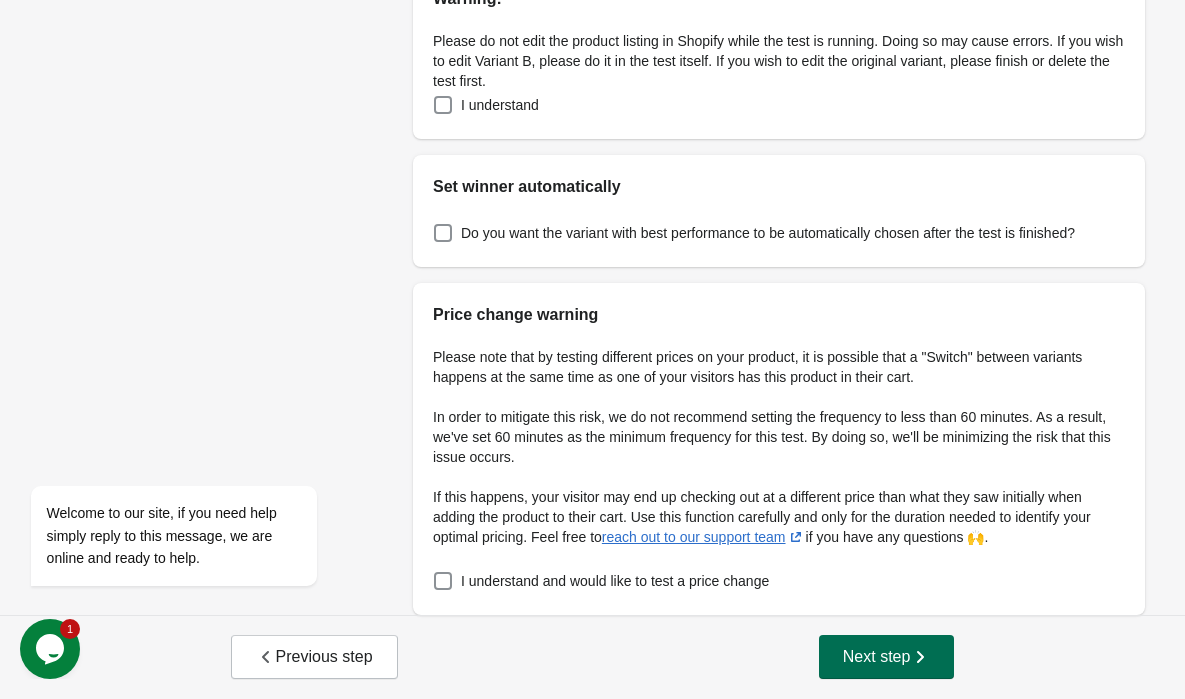 click on "Next step" at bounding box center [887, 657] 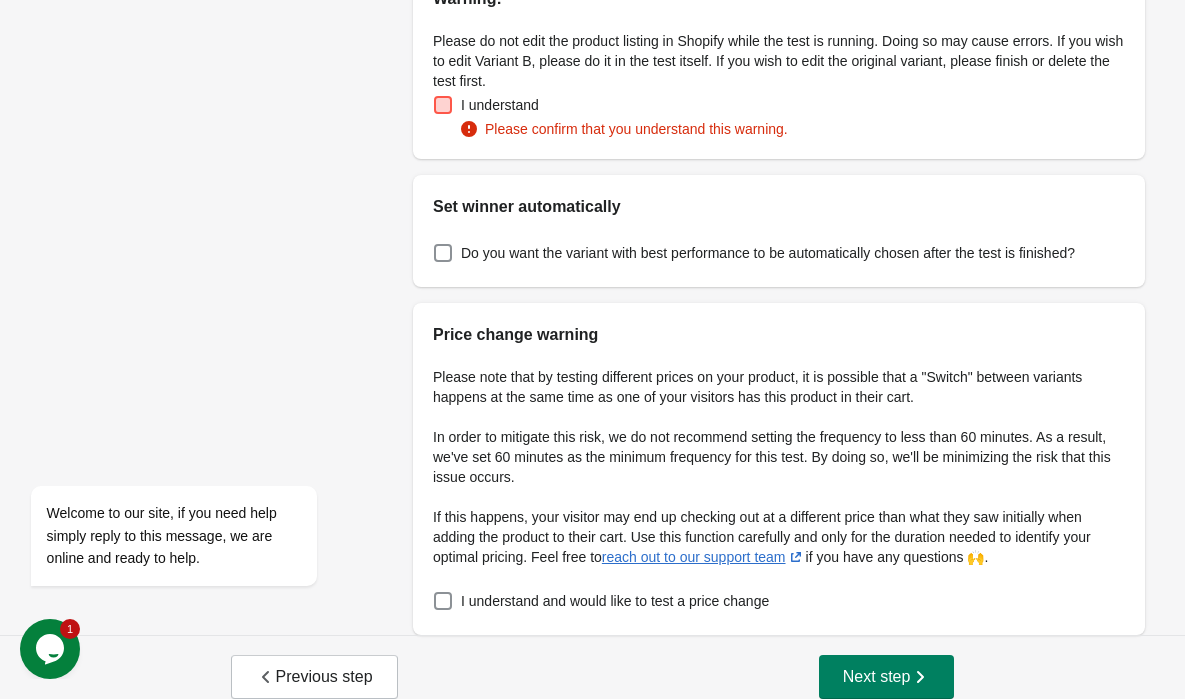 click on "I understand" at bounding box center (500, 105) 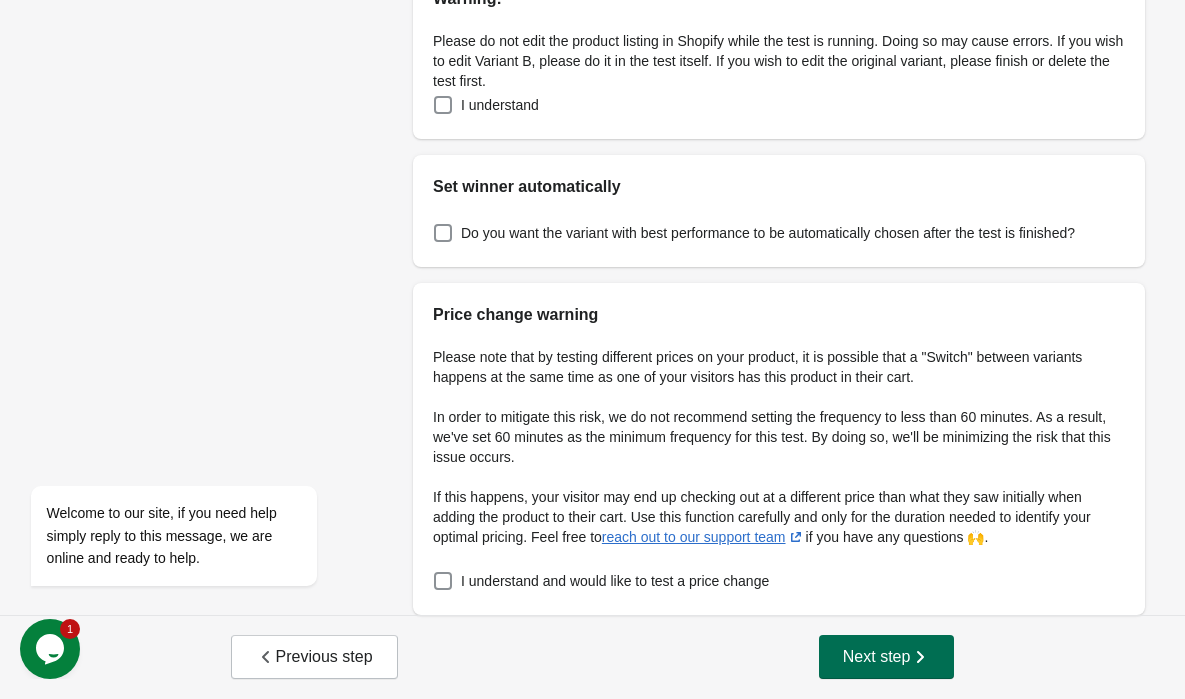click 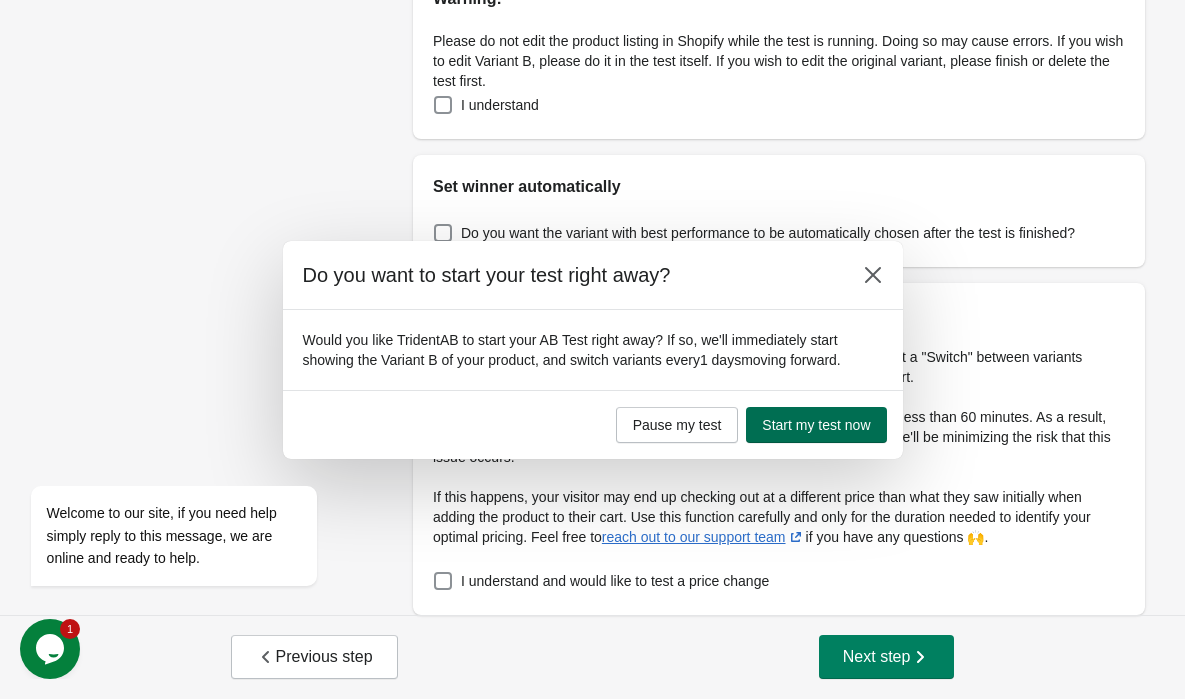 click on "Start my test now" at bounding box center [816, 425] 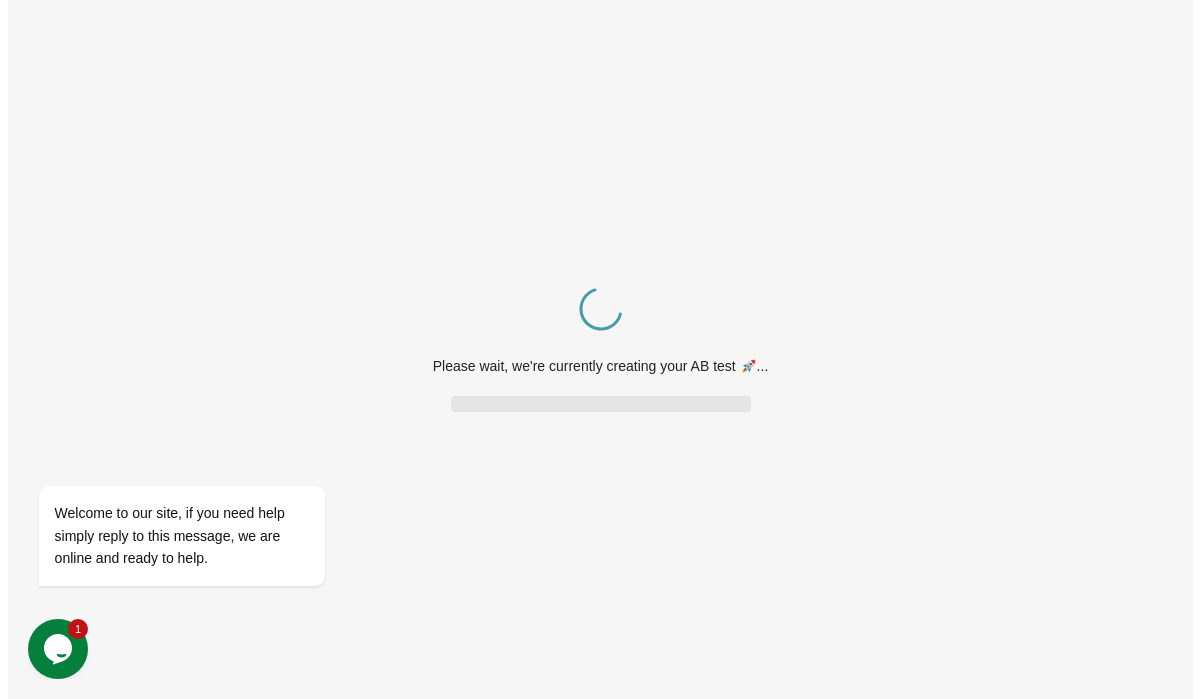 scroll, scrollTop: 0, scrollLeft: 0, axis: both 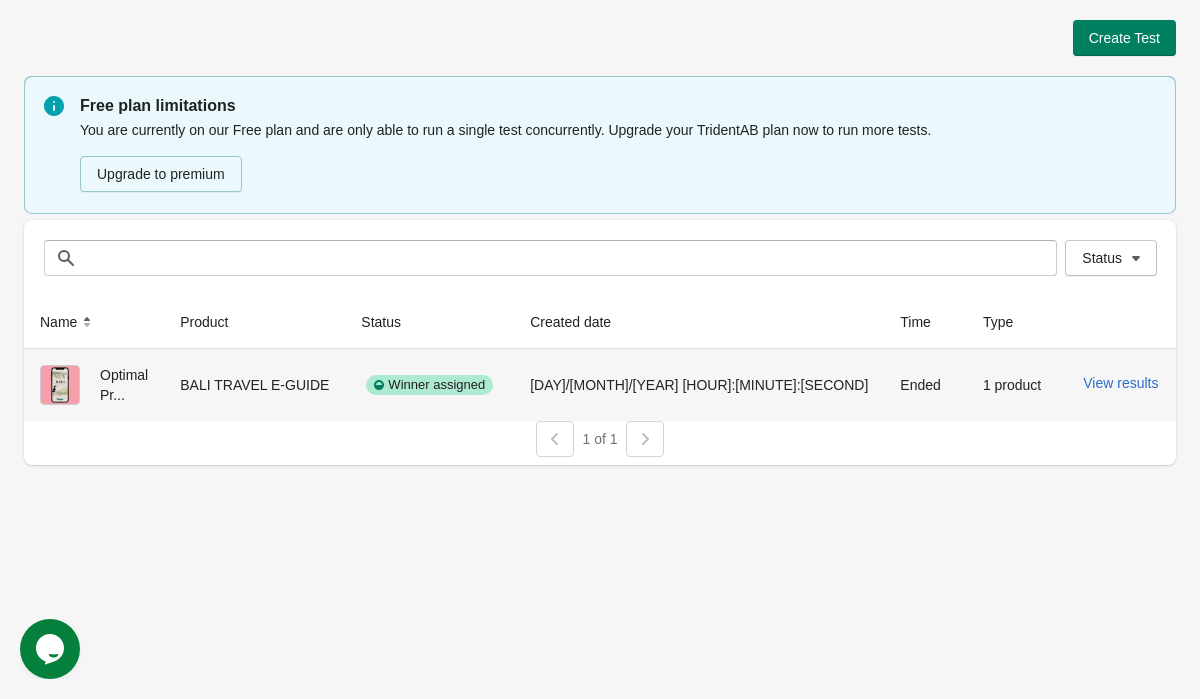 click 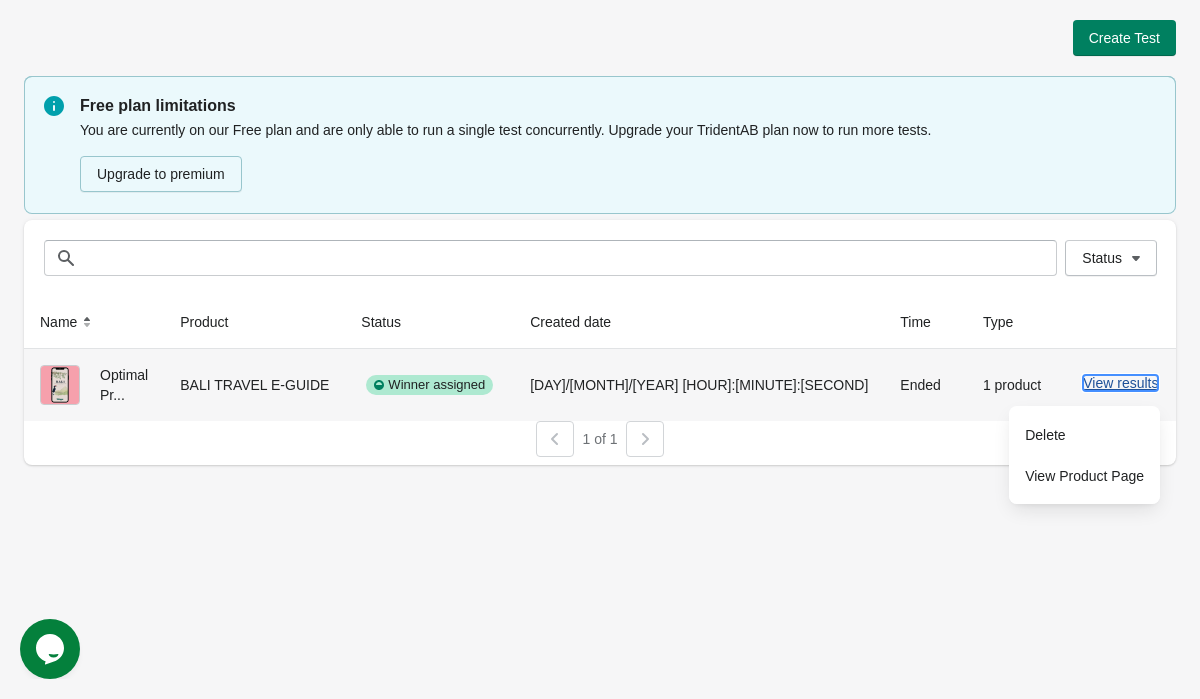 click on "View results" at bounding box center [1120, 383] 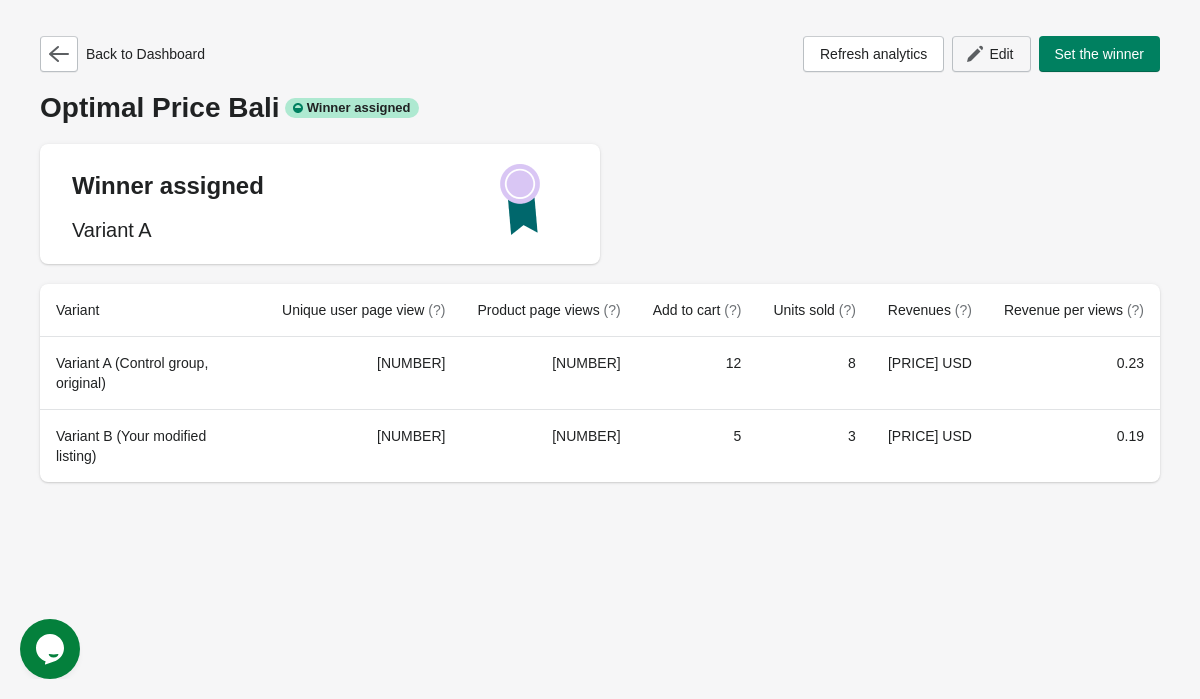 click on "Edit" at bounding box center [991, 54] 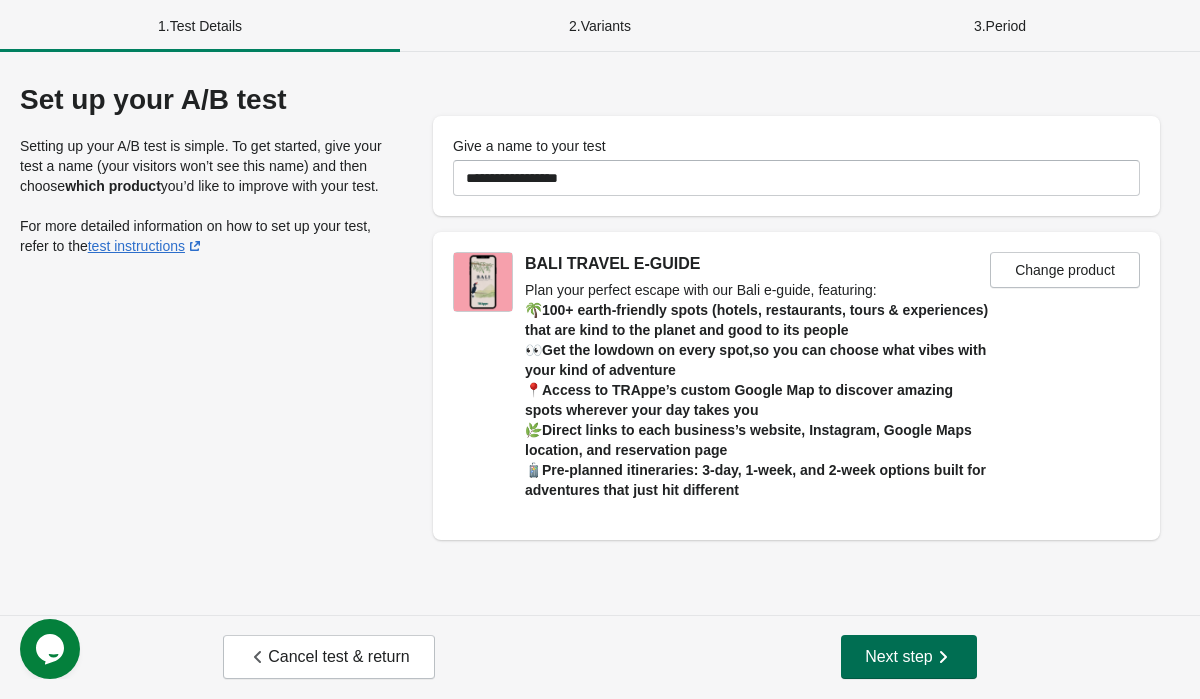 click on "Next step" at bounding box center (909, 657) 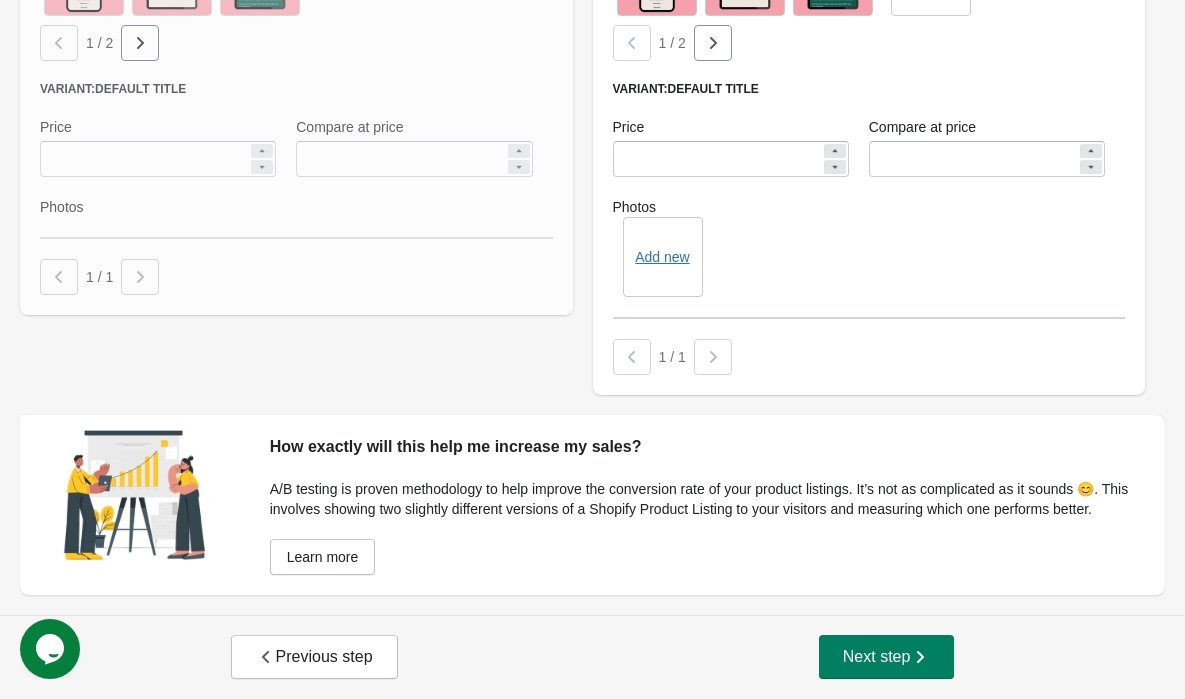 scroll, scrollTop: 992, scrollLeft: 0, axis: vertical 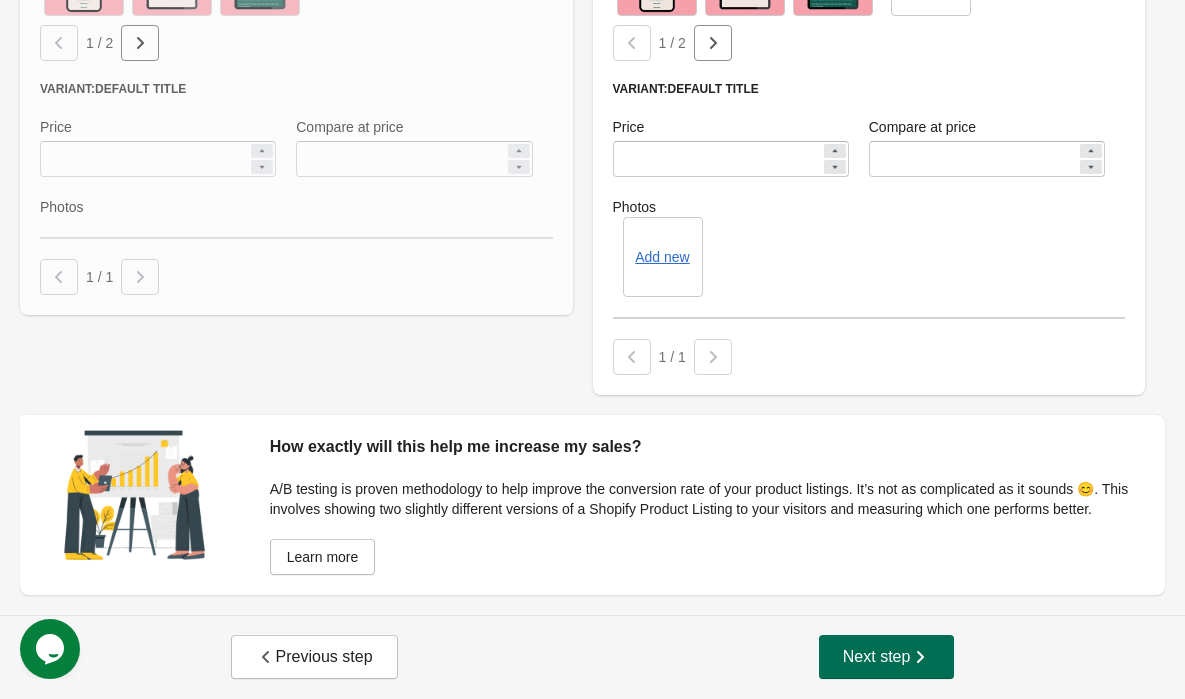 click on "Next step" at bounding box center (887, 657) 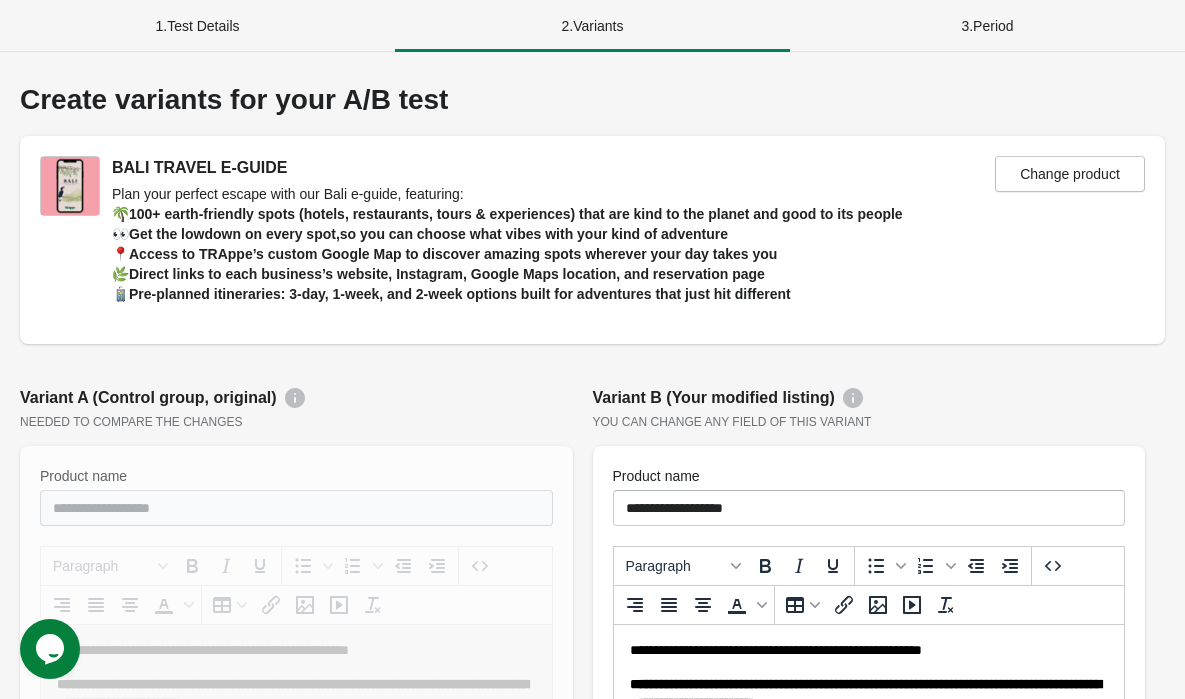 select on "****" 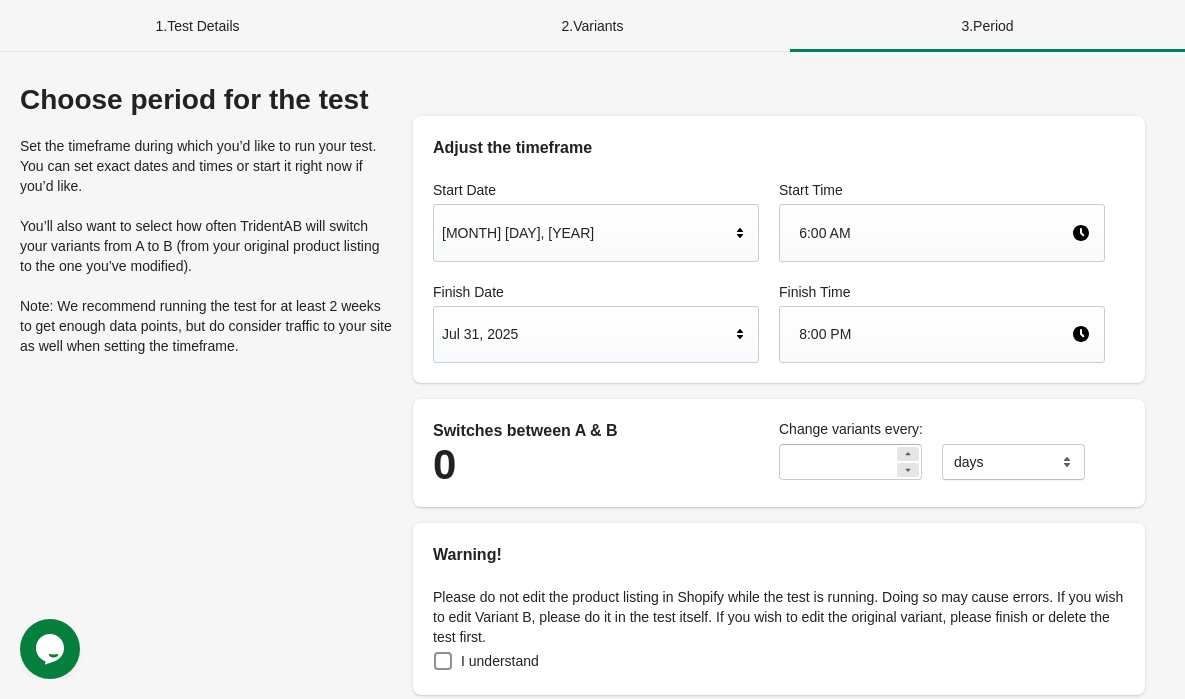 click on "Jul 1, 2025" at bounding box center [586, 233] 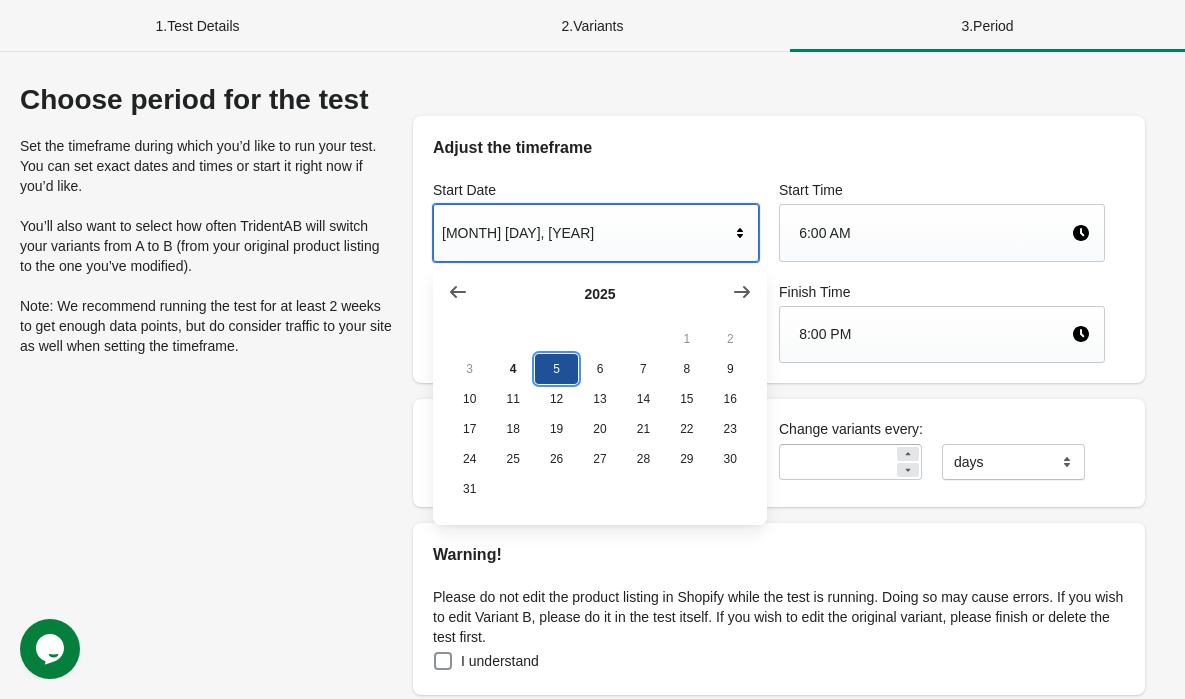 click on "5" at bounding box center [556, 369] 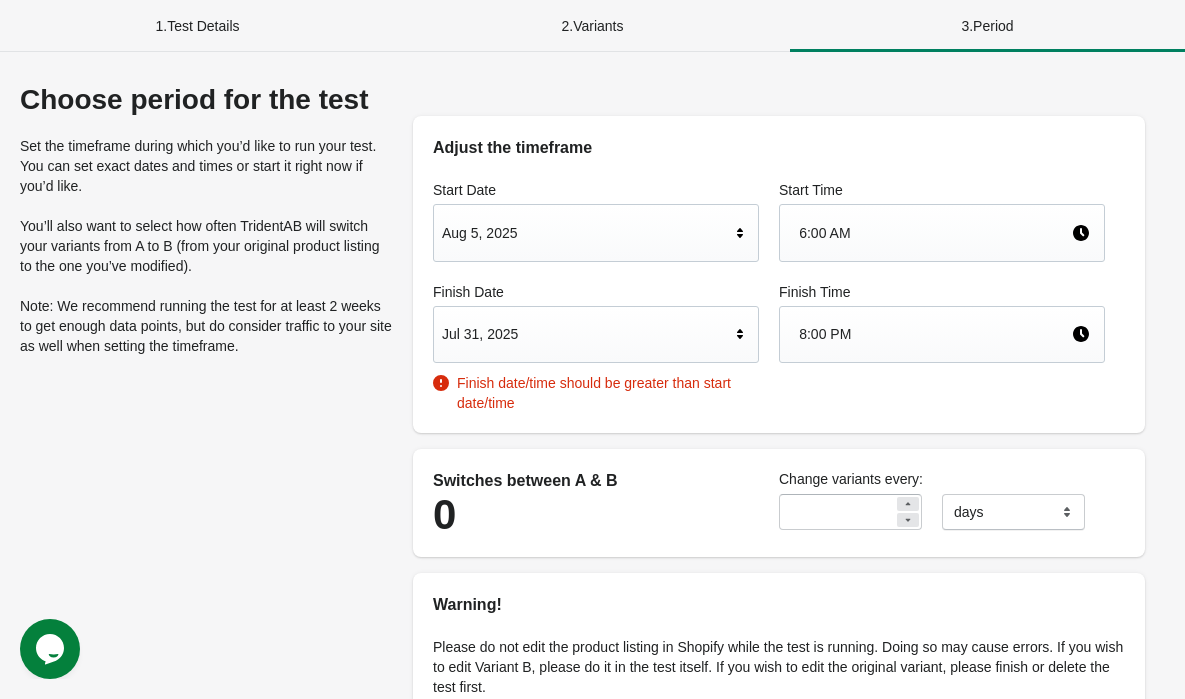 scroll, scrollTop: 0, scrollLeft: 0, axis: both 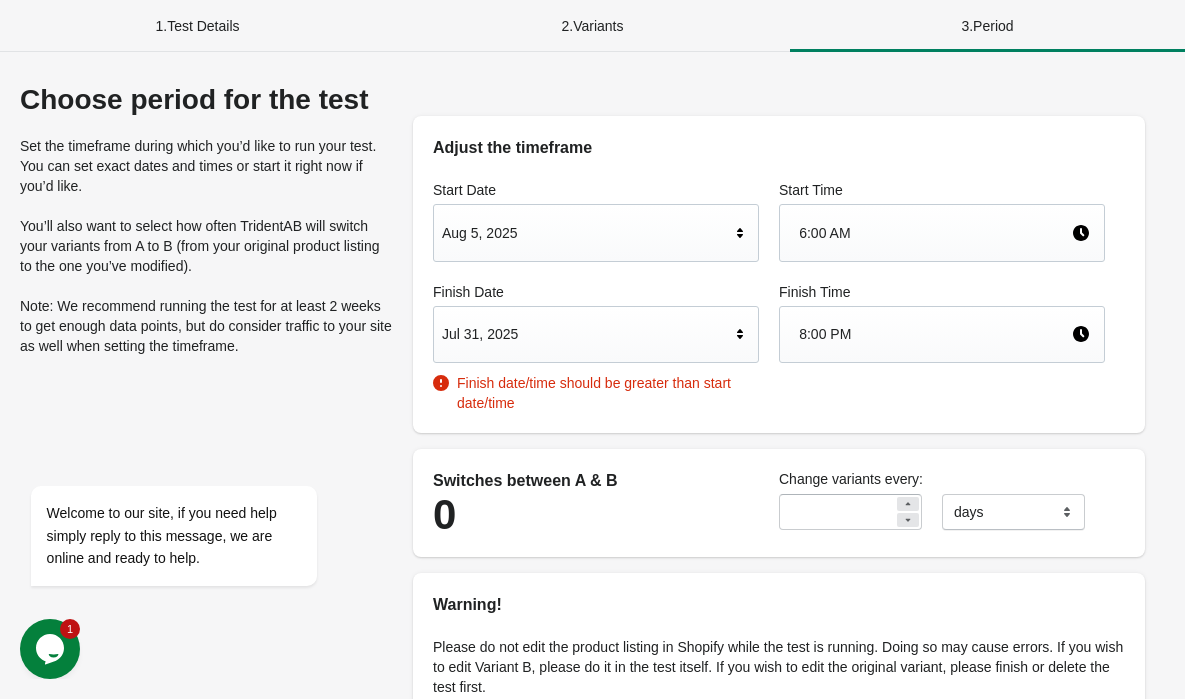 click on "Jul 31, 2025" at bounding box center (586, 334) 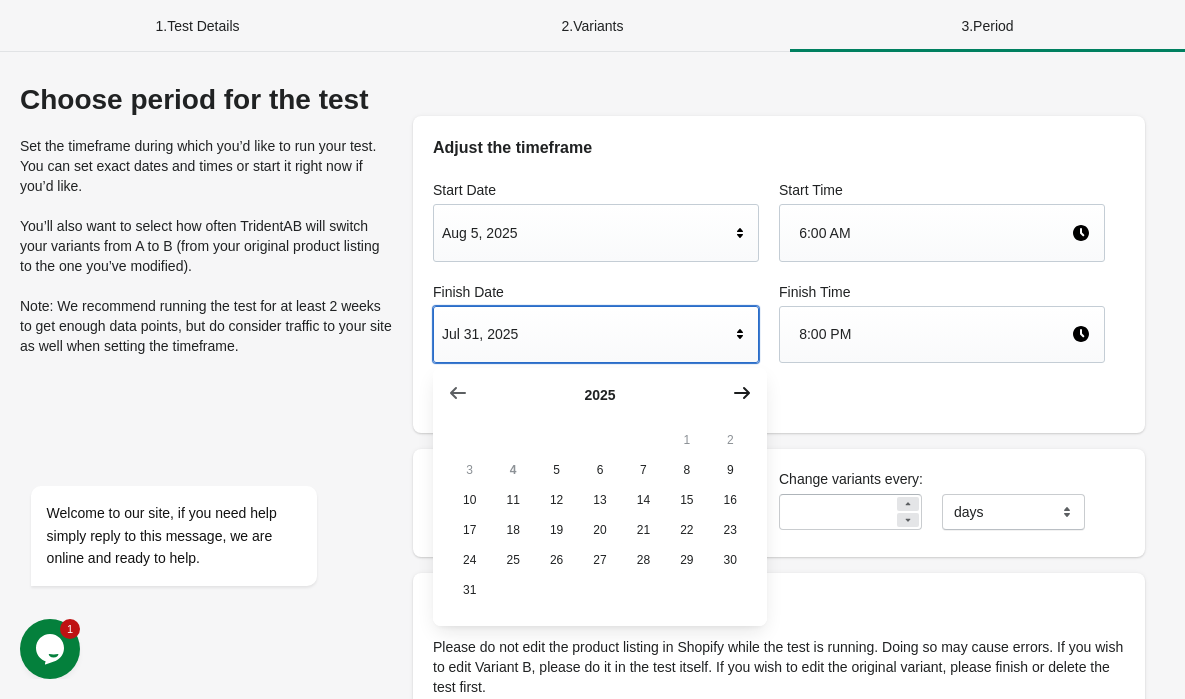 click 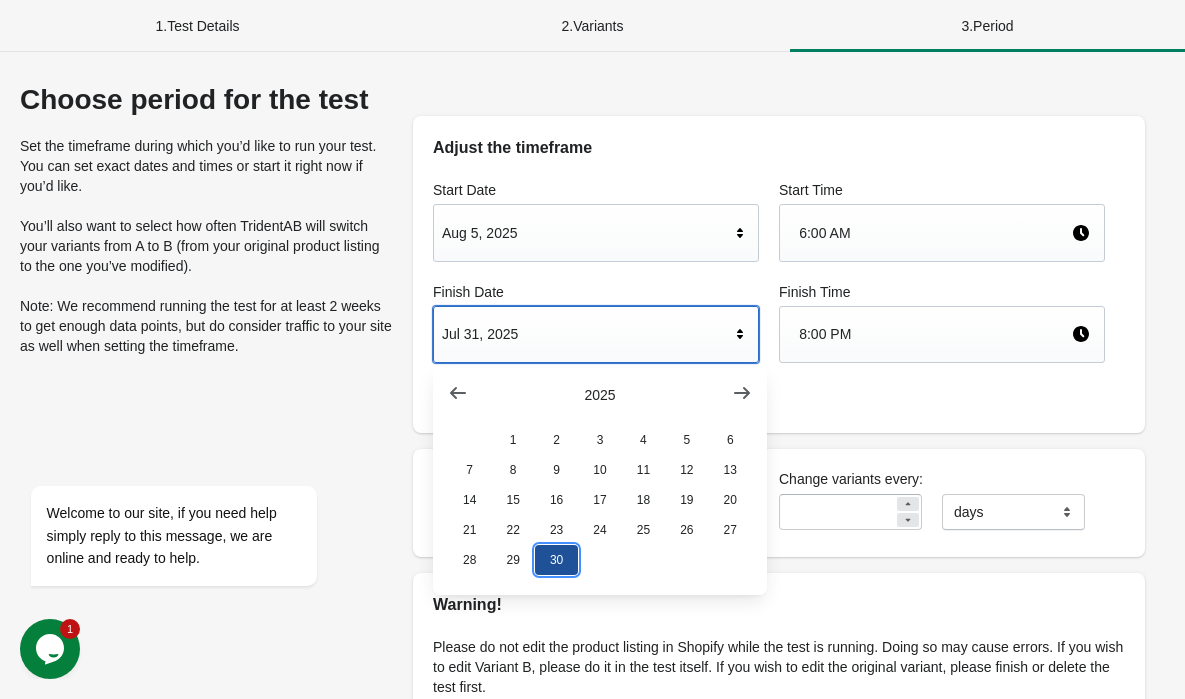 click on "30" at bounding box center (556, 560) 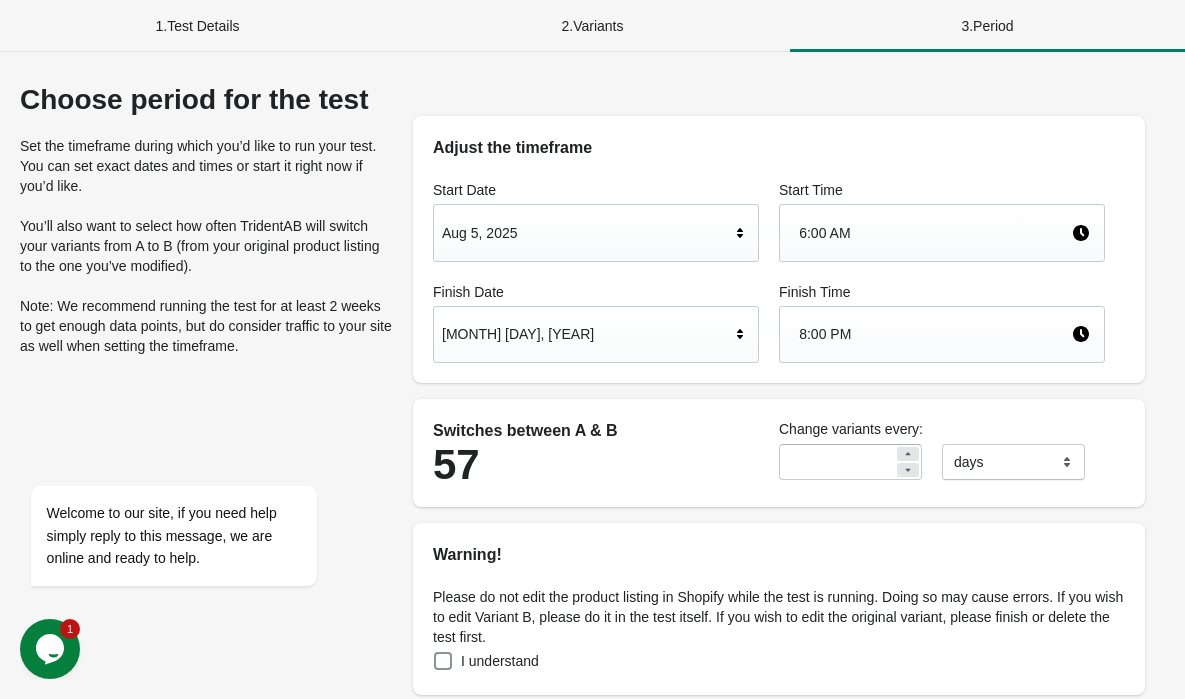 click on "Sep 30, 2025" at bounding box center [586, 334] 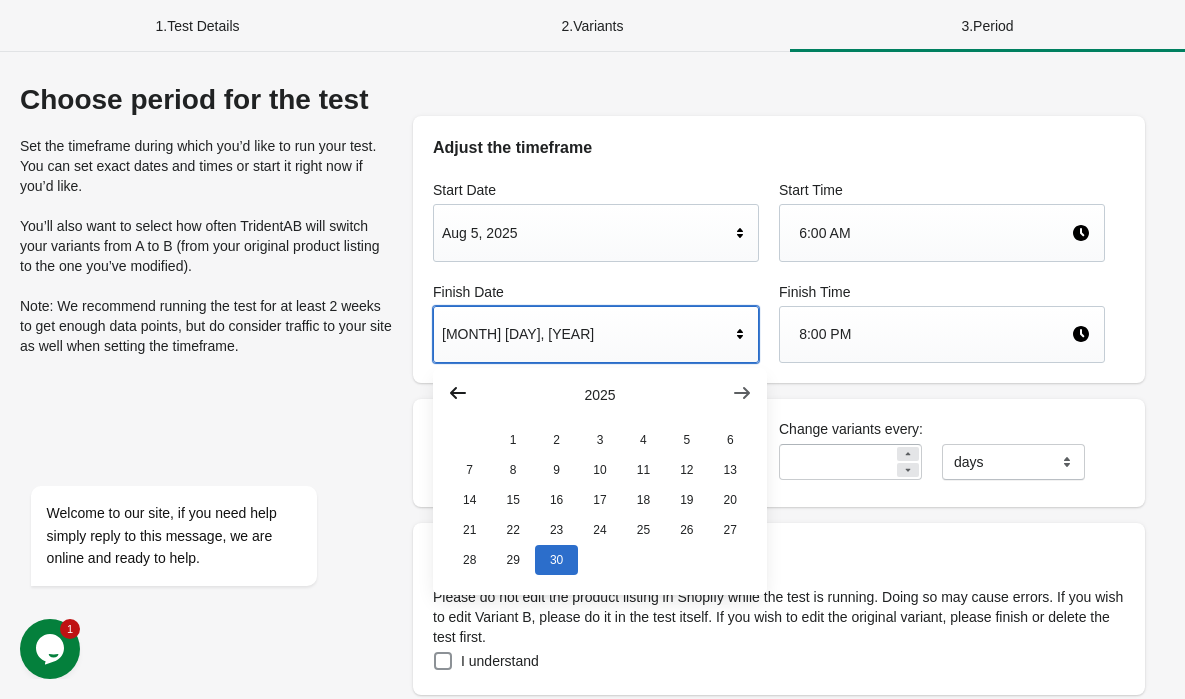 click 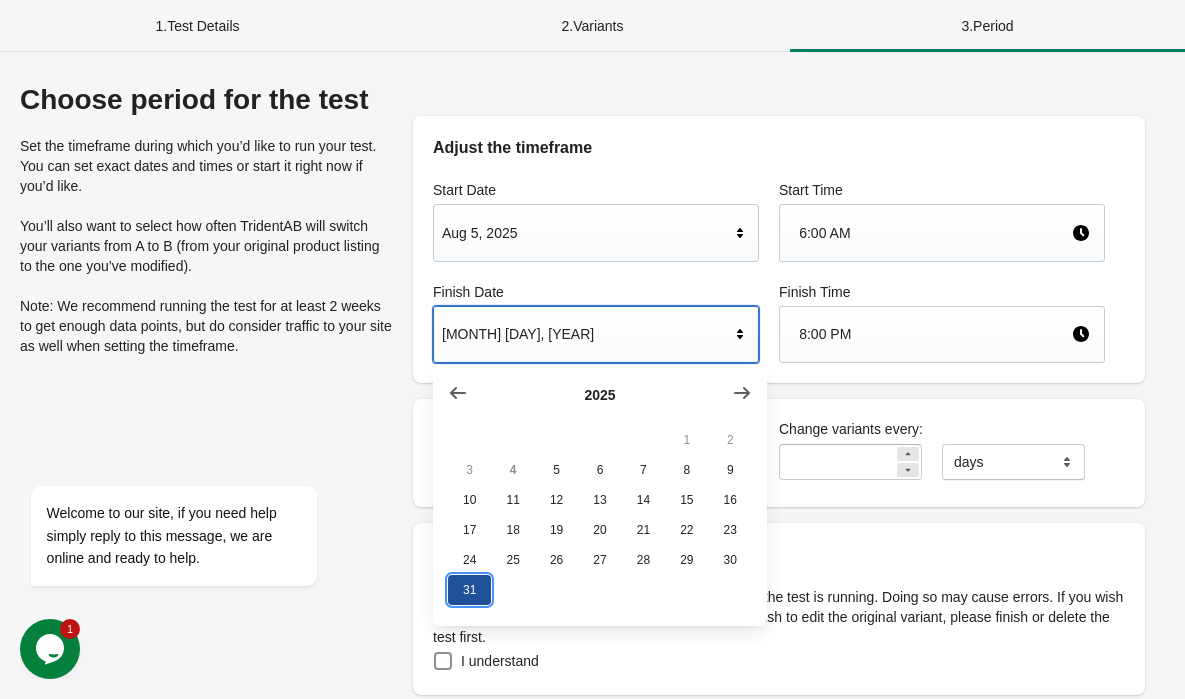 click on "31" at bounding box center (469, 590) 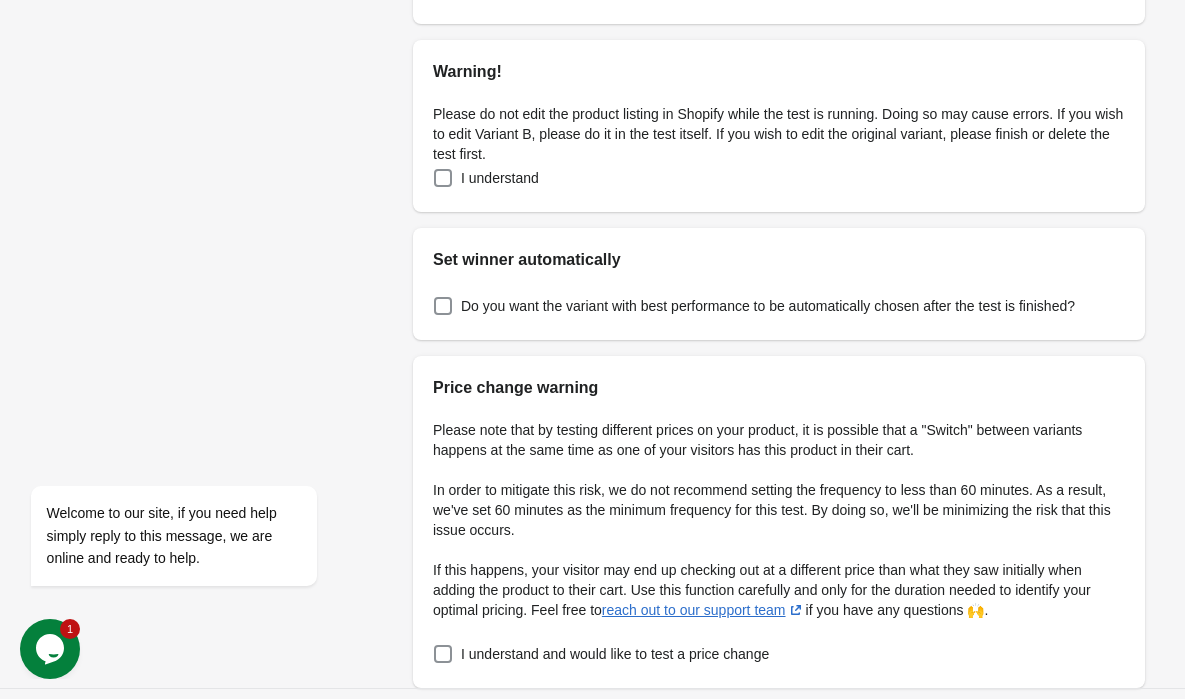 scroll, scrollTop: 452, scrollLeft: 0, axis: vertical 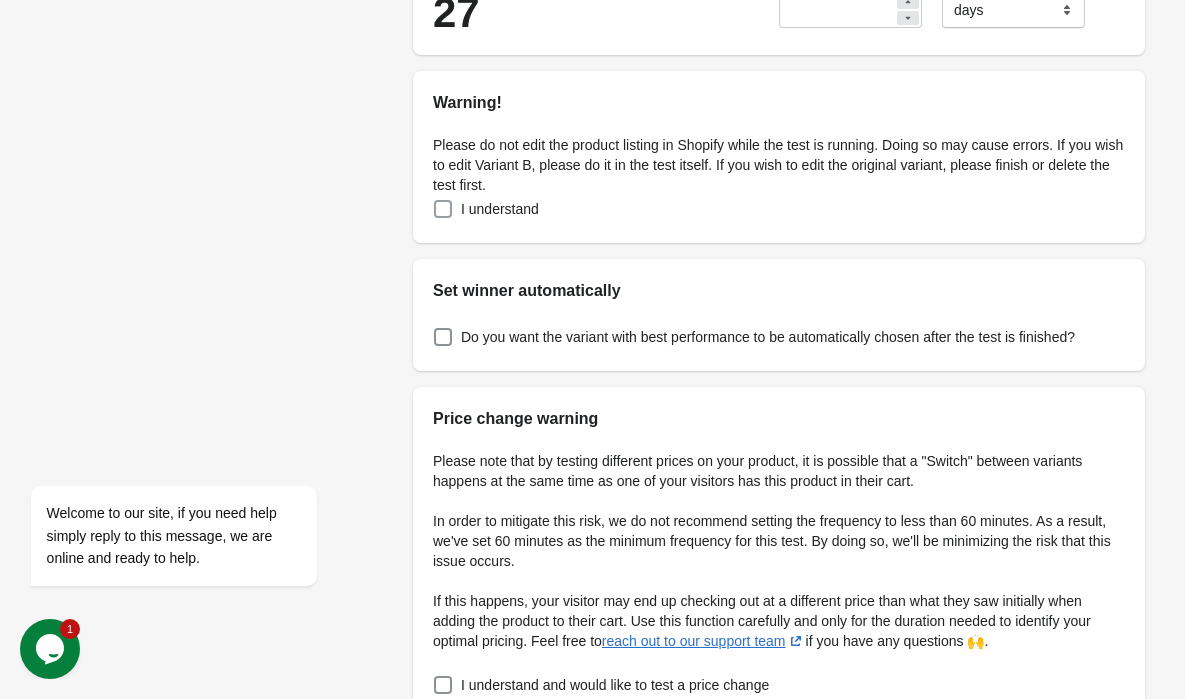 click on "I understand" at bounding box center [486, 209] 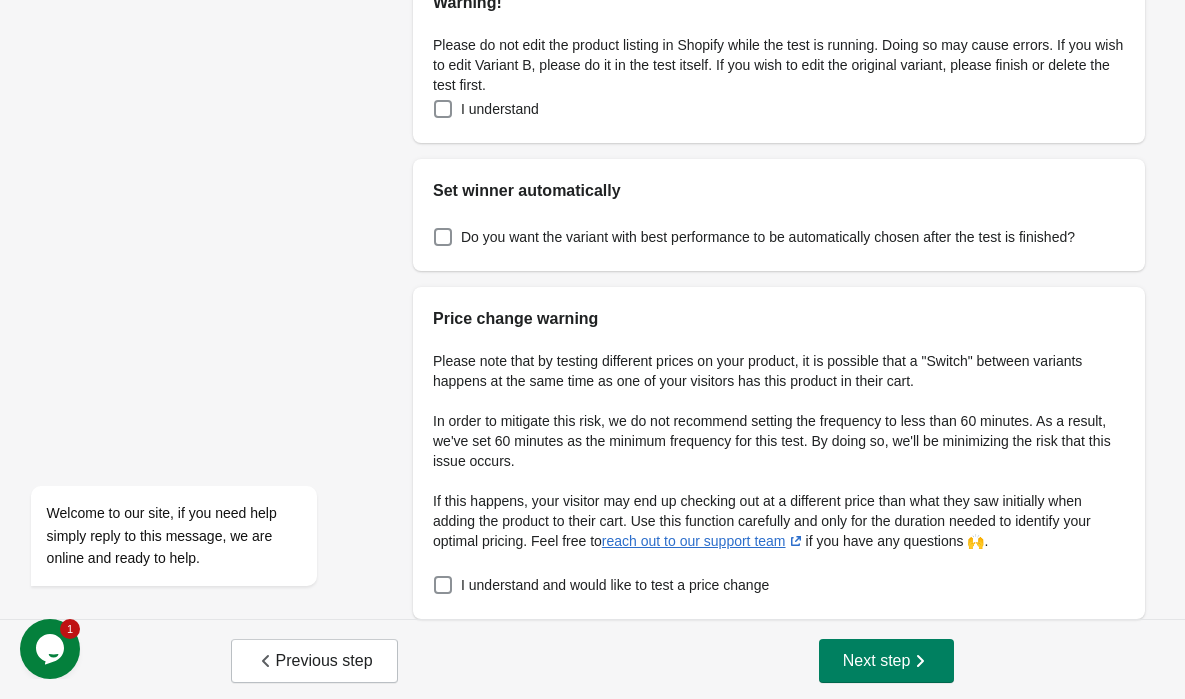 scroll, scrollTop: 556, scrollLeft: 0, axis: vertical 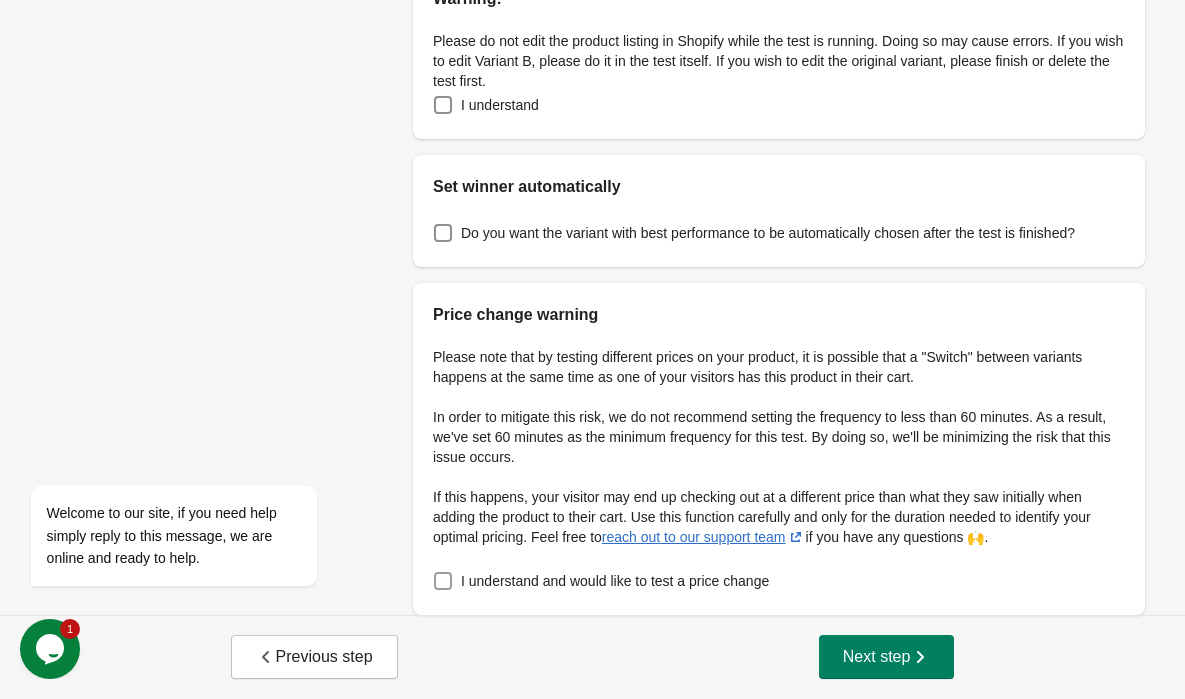 click on "I understand and would like to test a price change" at bounding box center [615, 581] 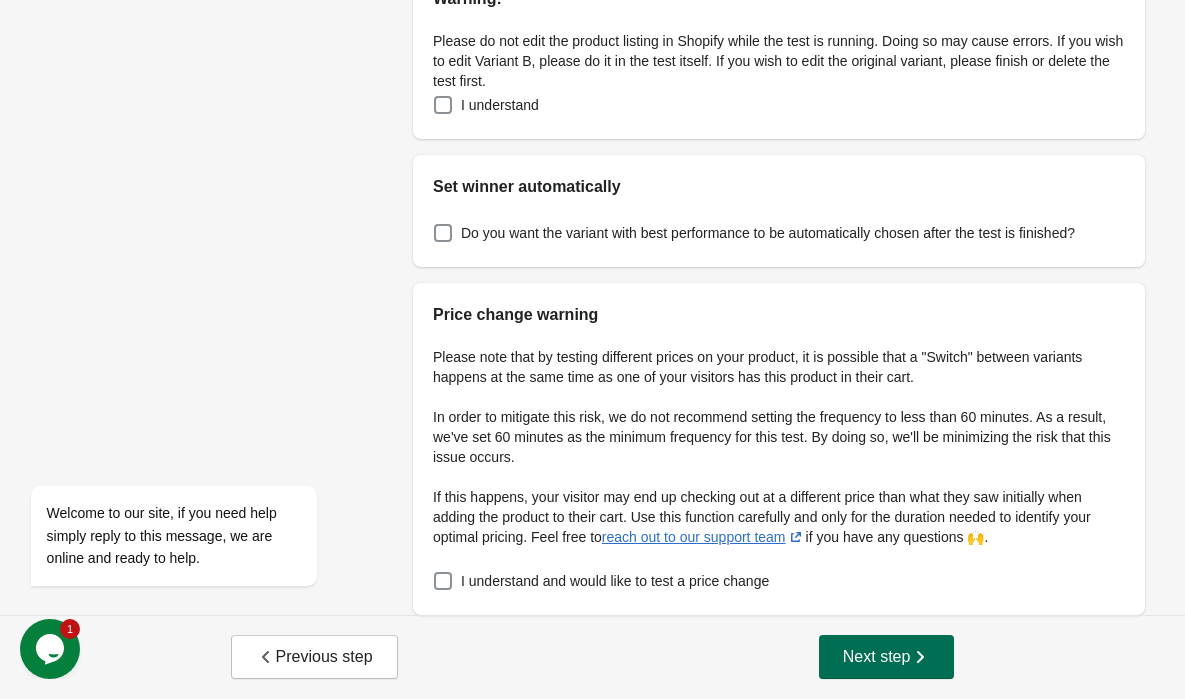 click on "Next step" at bounding box center [887, 657] 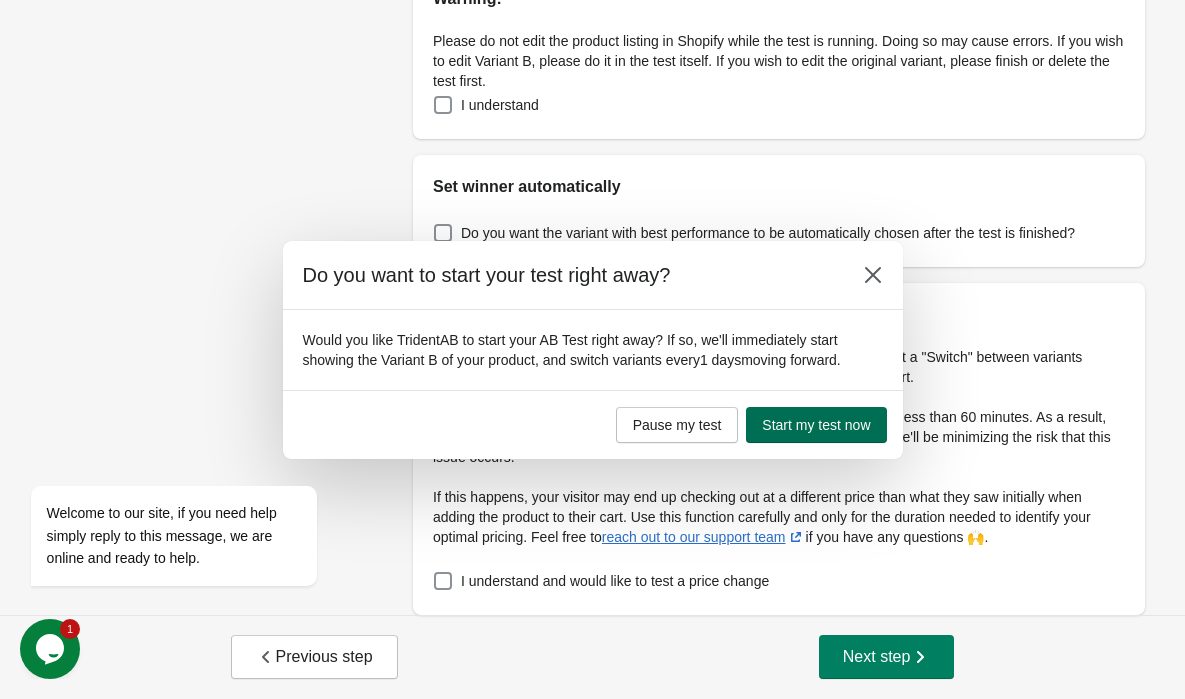click on "Start my test now" at bounding box center [816, 425] 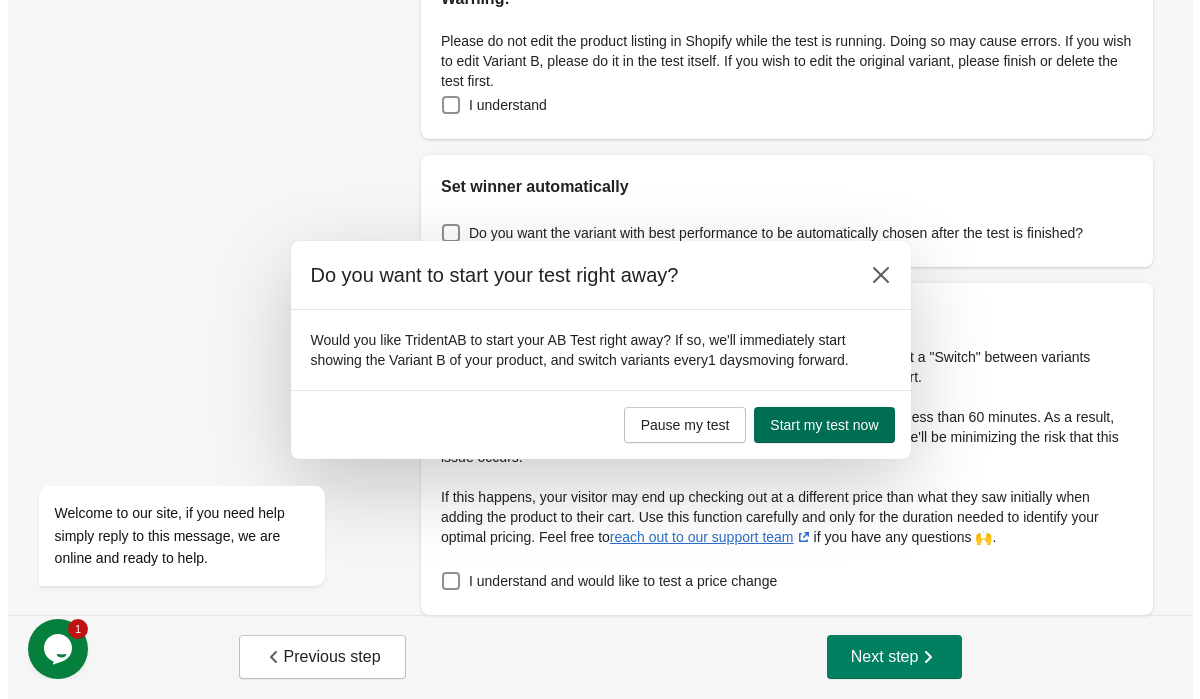 scroll, scrollTop: 0, scrollLeft: 0, axis: both 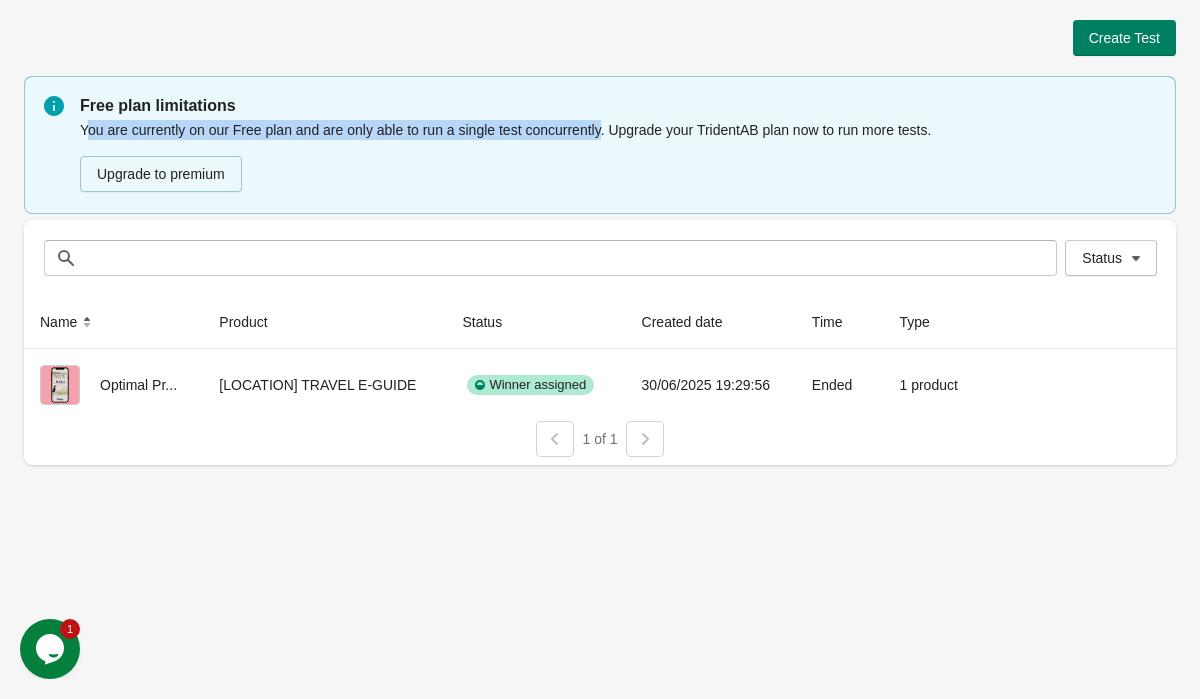 drag, startPoint x: 91, startPoint y: 129, endPoint x: 616, endPoint y: 122, distance: 525.0467 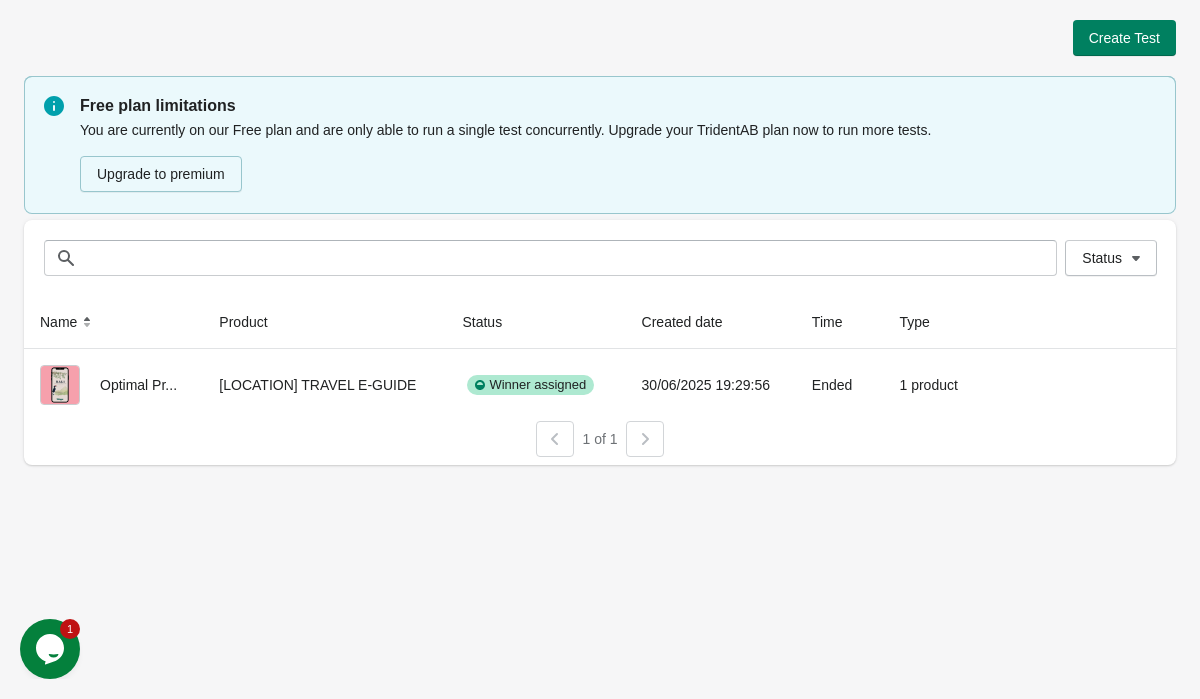 click on "Winner assigned 30/06/2025 19:29:56 Ended 1 product View results 1 of 1" at bounding box center (600, 349) 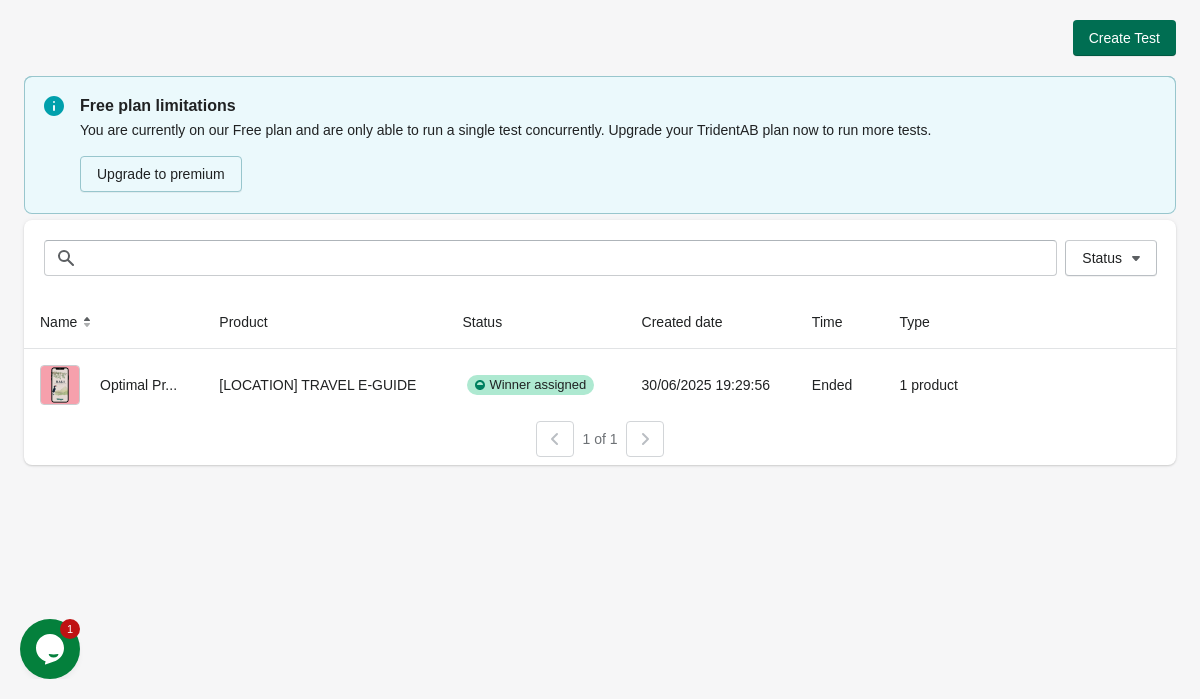 click on "Create Test" at bounding box center [1124, 38] 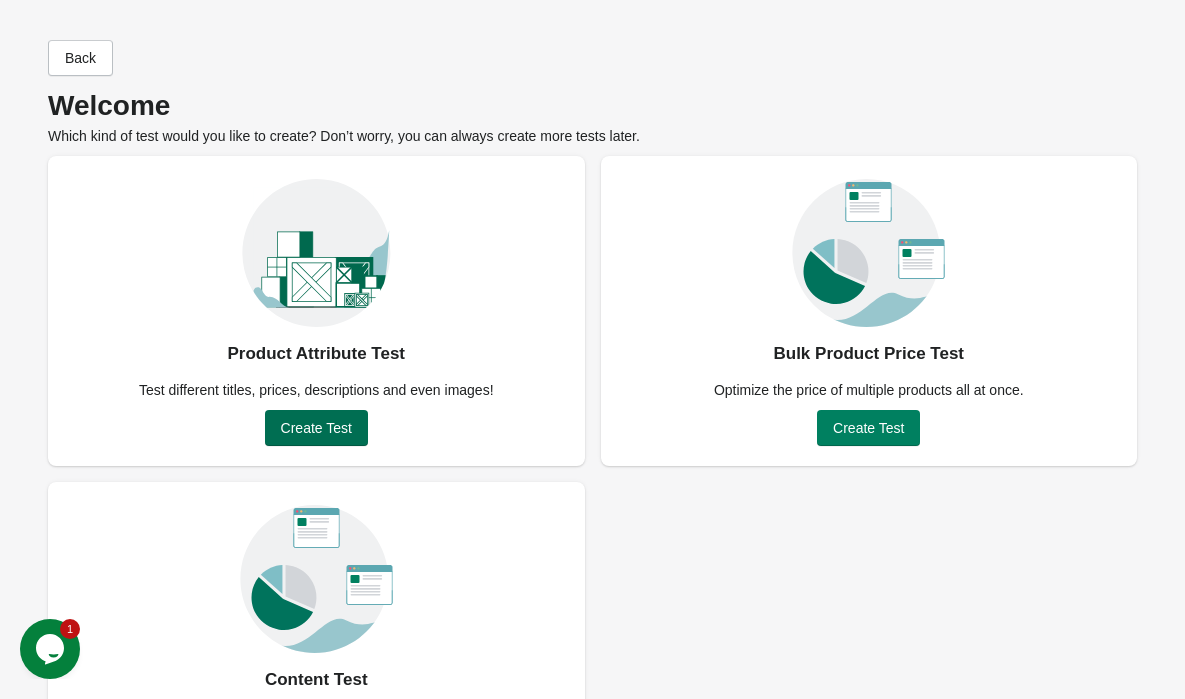 click on "Create Test" at bounding box center [316, 428] 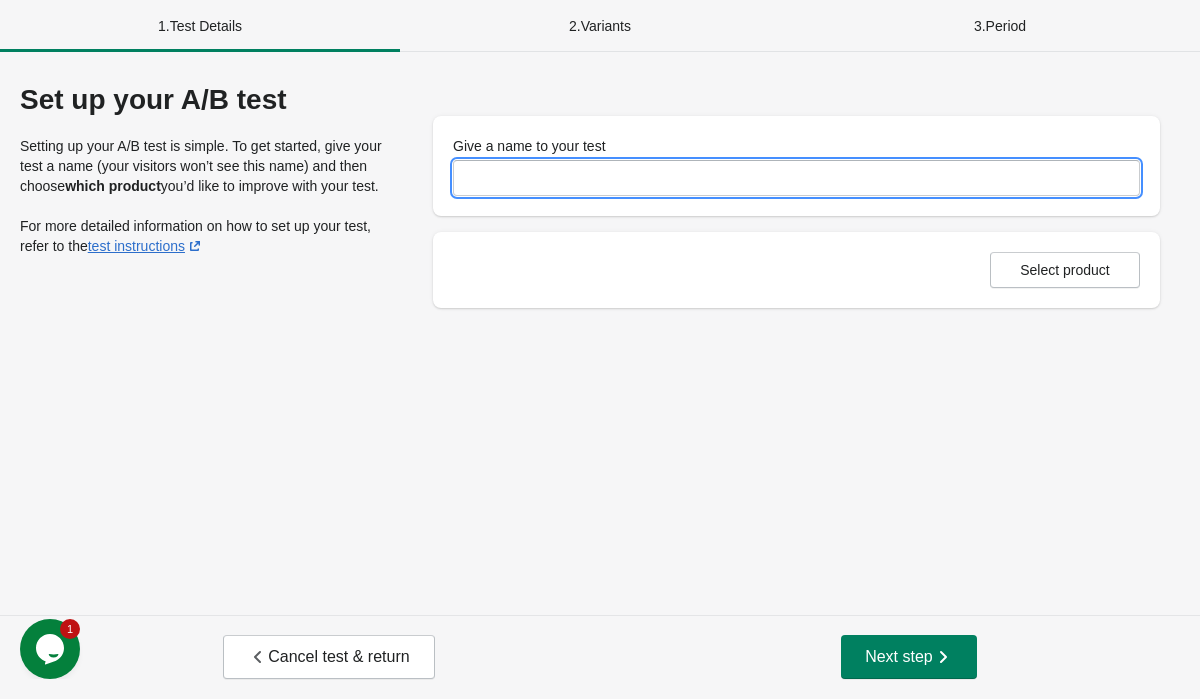 click on "Give a name to your test" at bounding box center (796, 178) 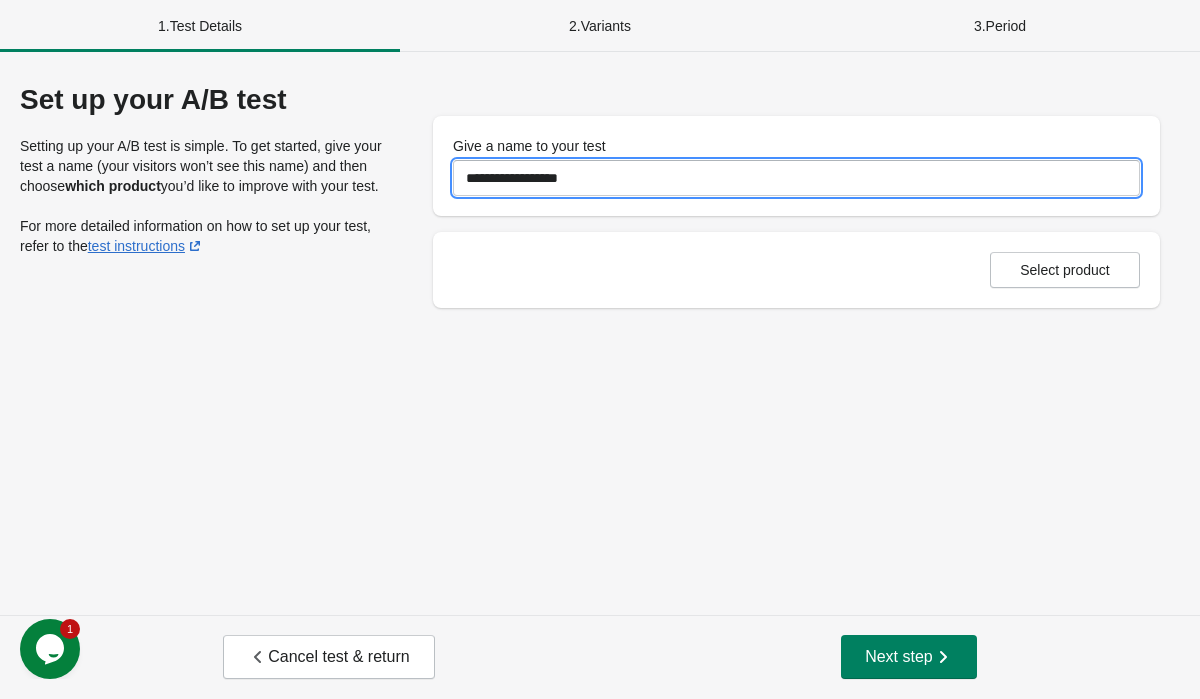 click on "**********" at bounding box center [796, 178] 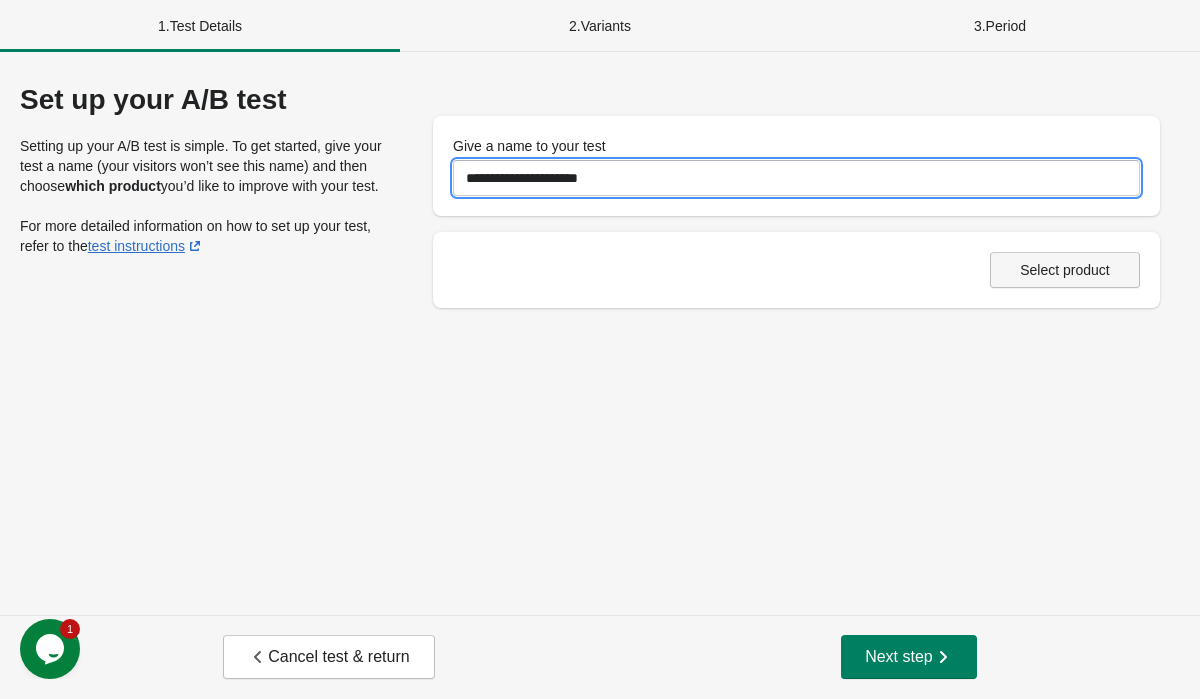 type on "**********" 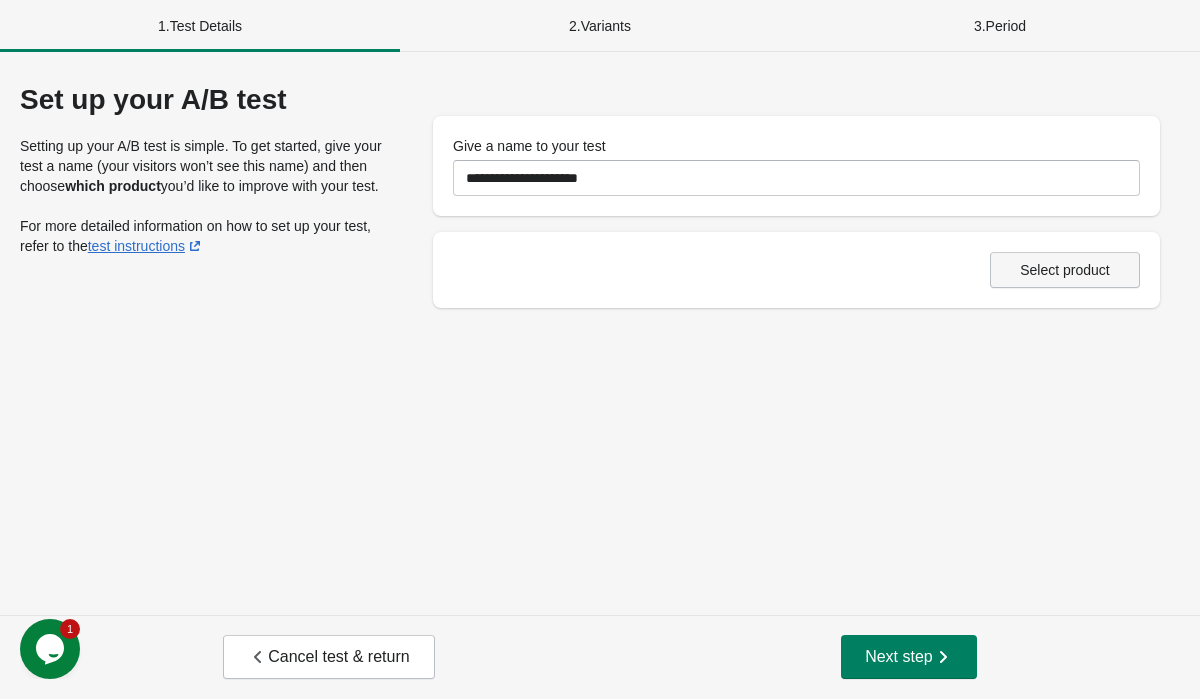 click on "Select product" at bounding box center [1065, 270] 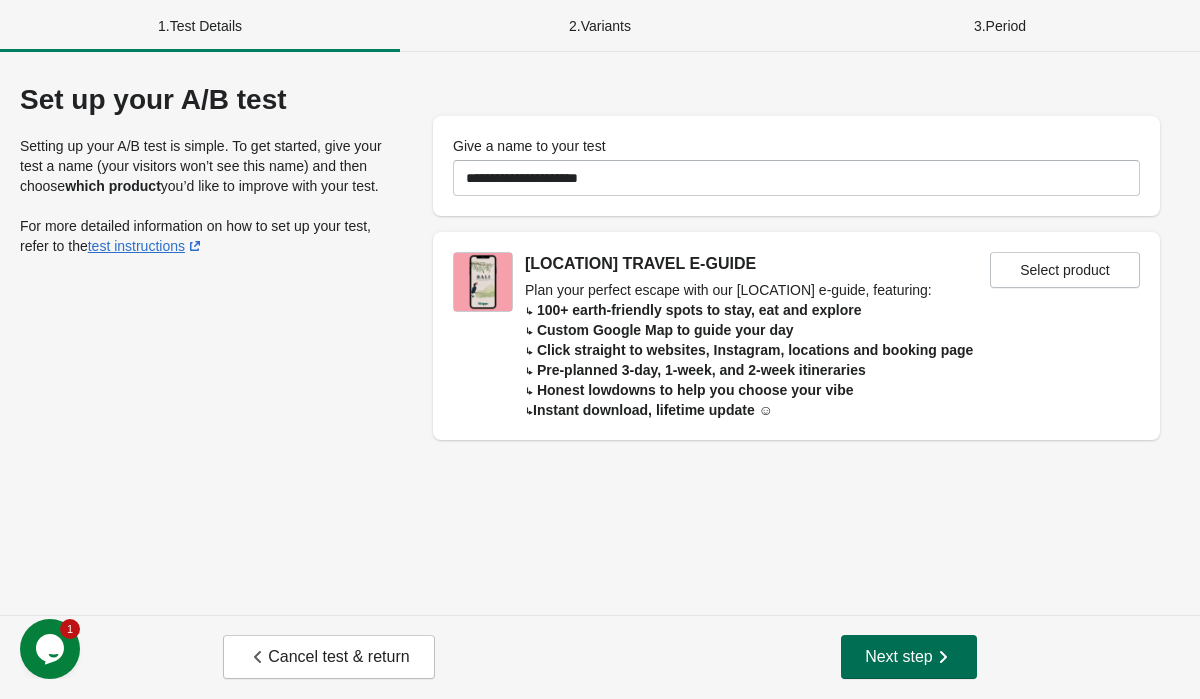 click on "Next step" at bounding box center (909, 657) 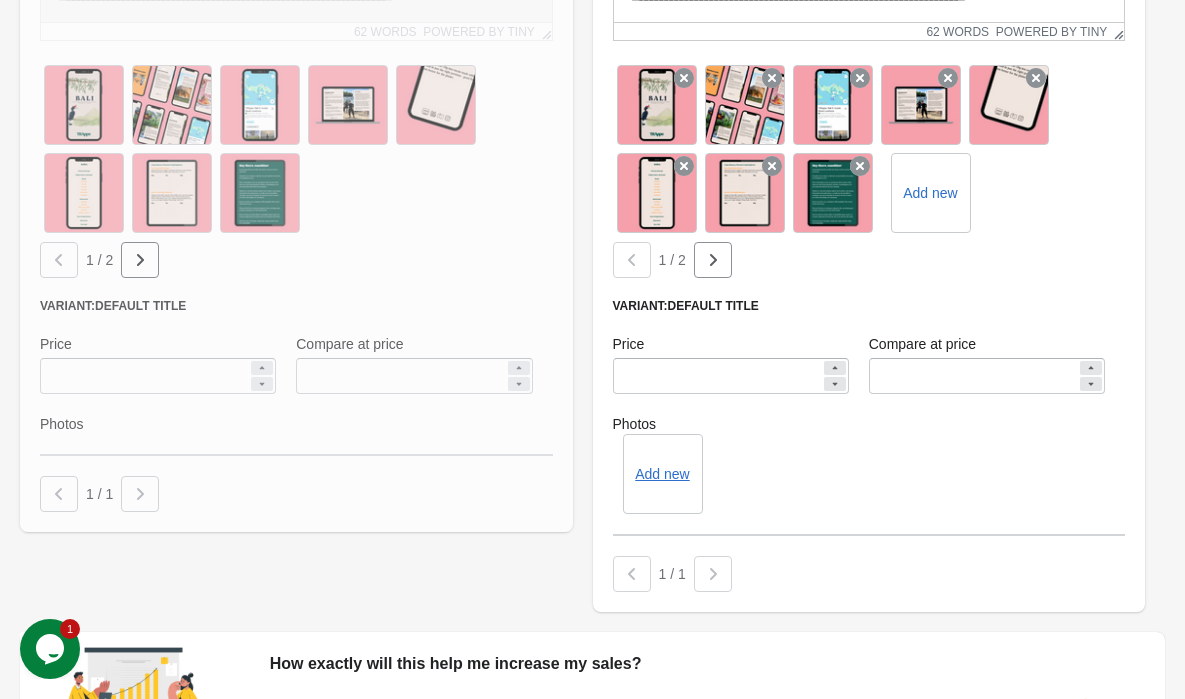 scroll, scrollTop: 825, scrollLeft: 0, axis: vertical 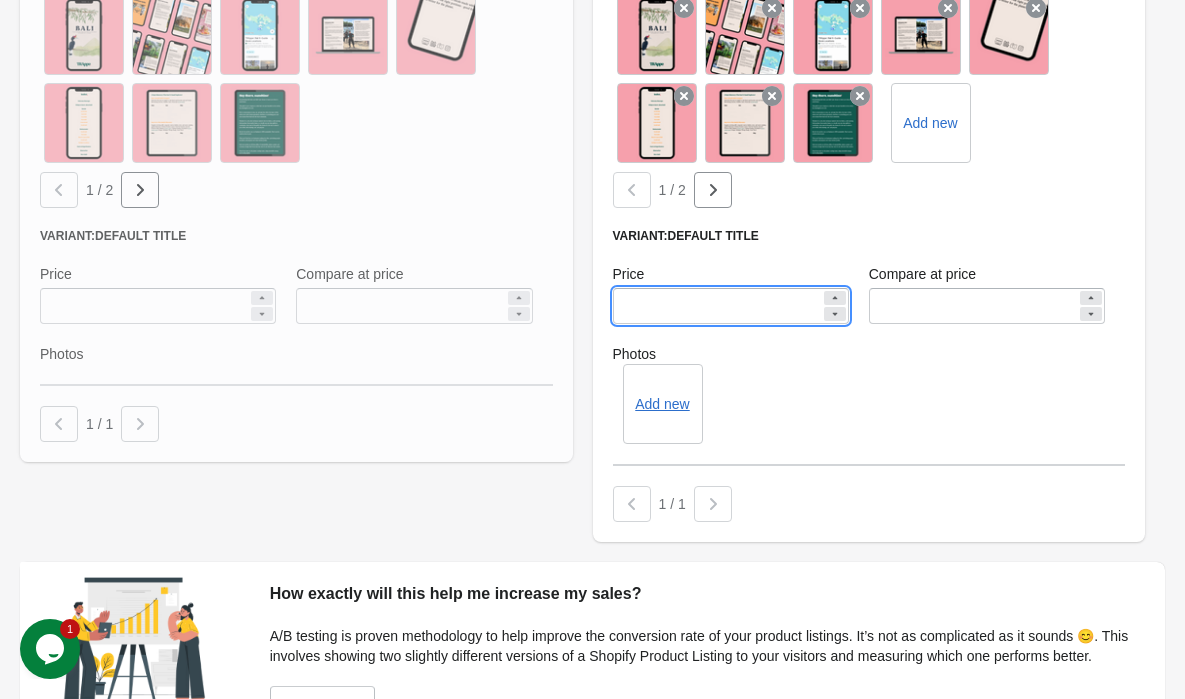 click on "*****" at bounding box center (717, 306) 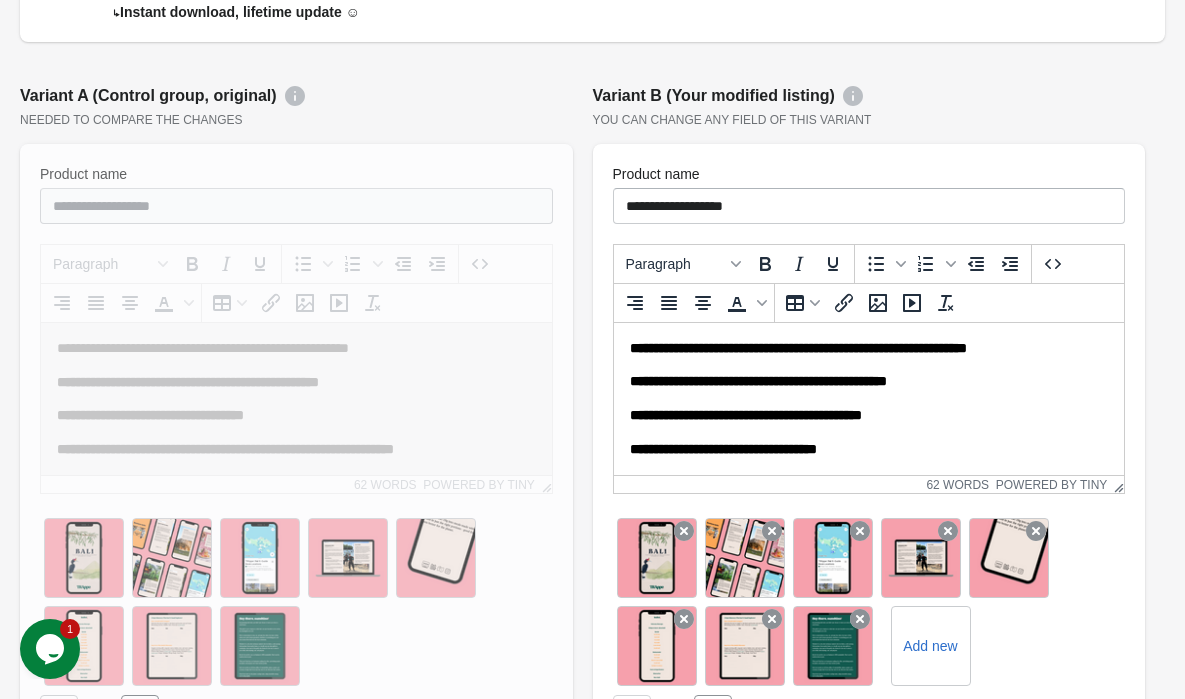 scroll, scrollTop: 992, scrollLeft: 0, axis: vertical 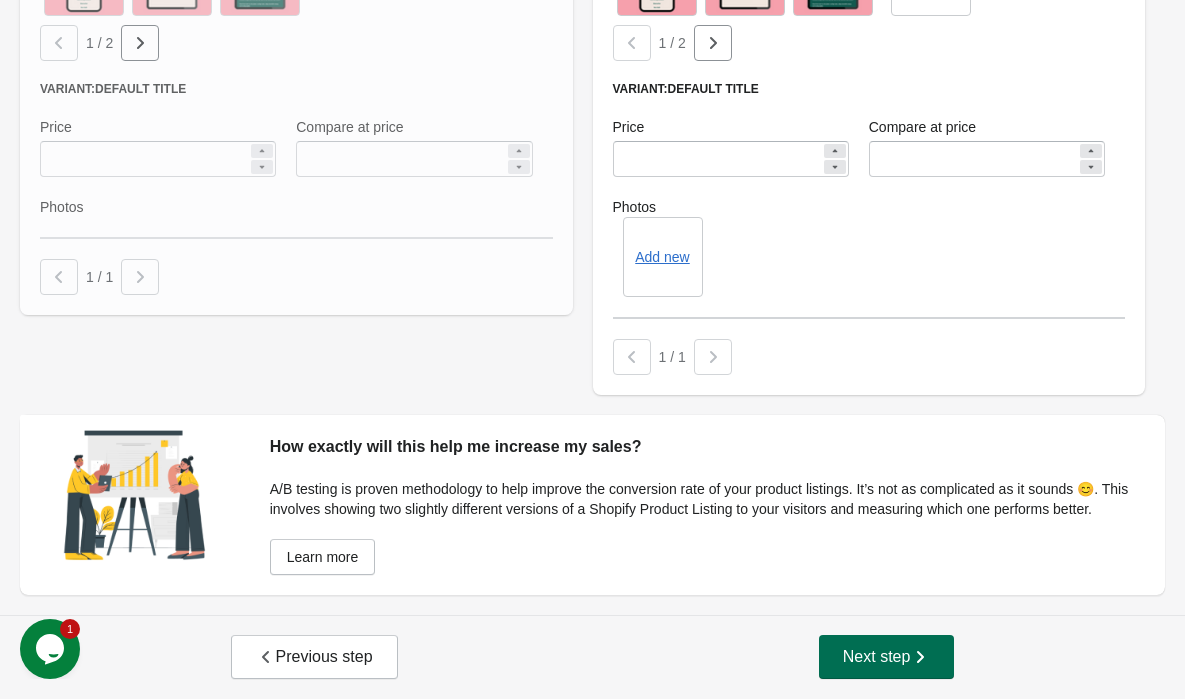 click on "Next step" at bounding box center (887, 657) 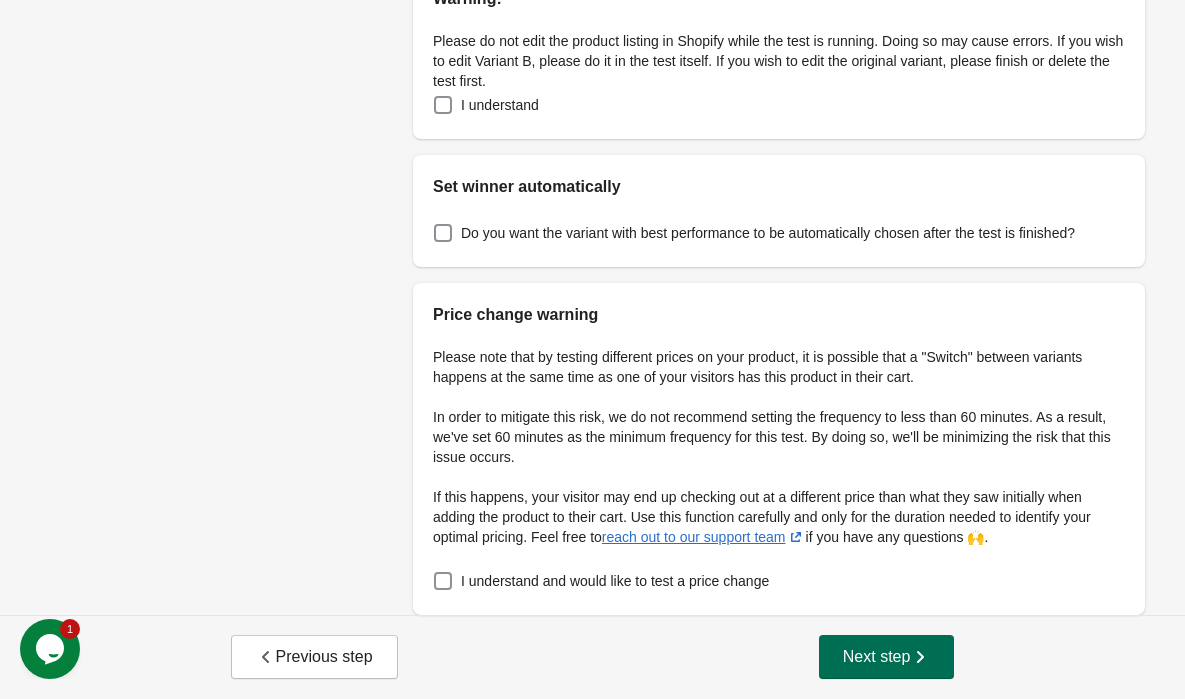 scroll, scrollTop: 0, scrollLeft: 0, axis: both 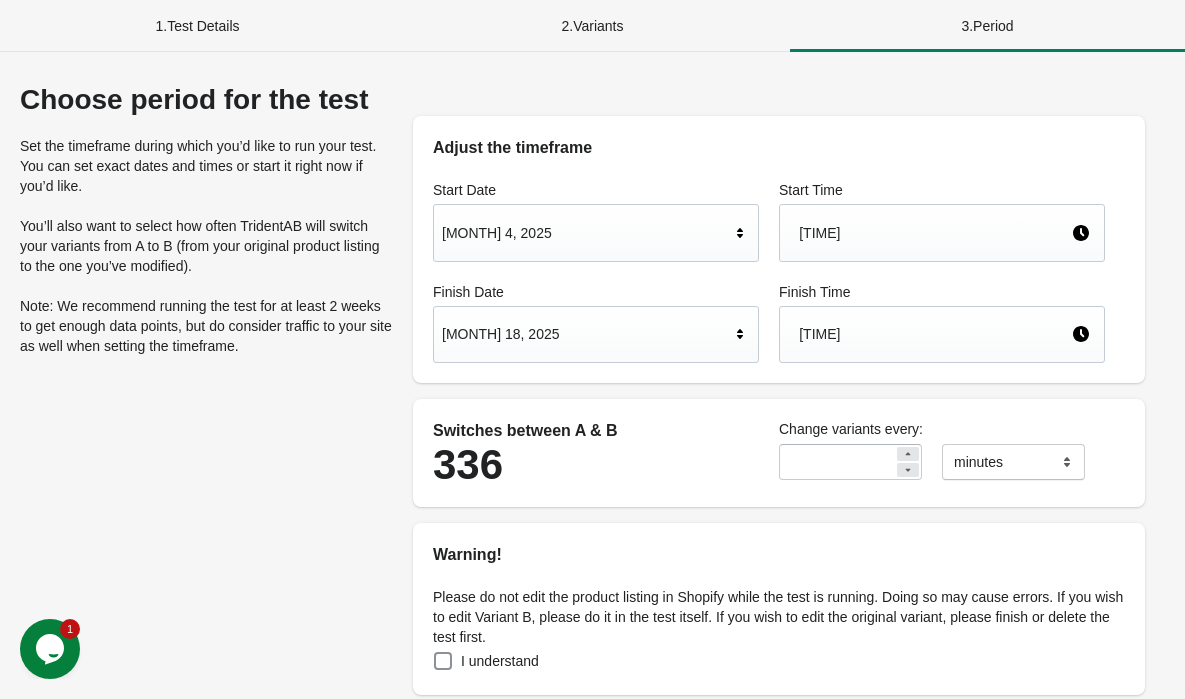 click on "[MONTH] 18, 2025" at bounding box center (586, 334) 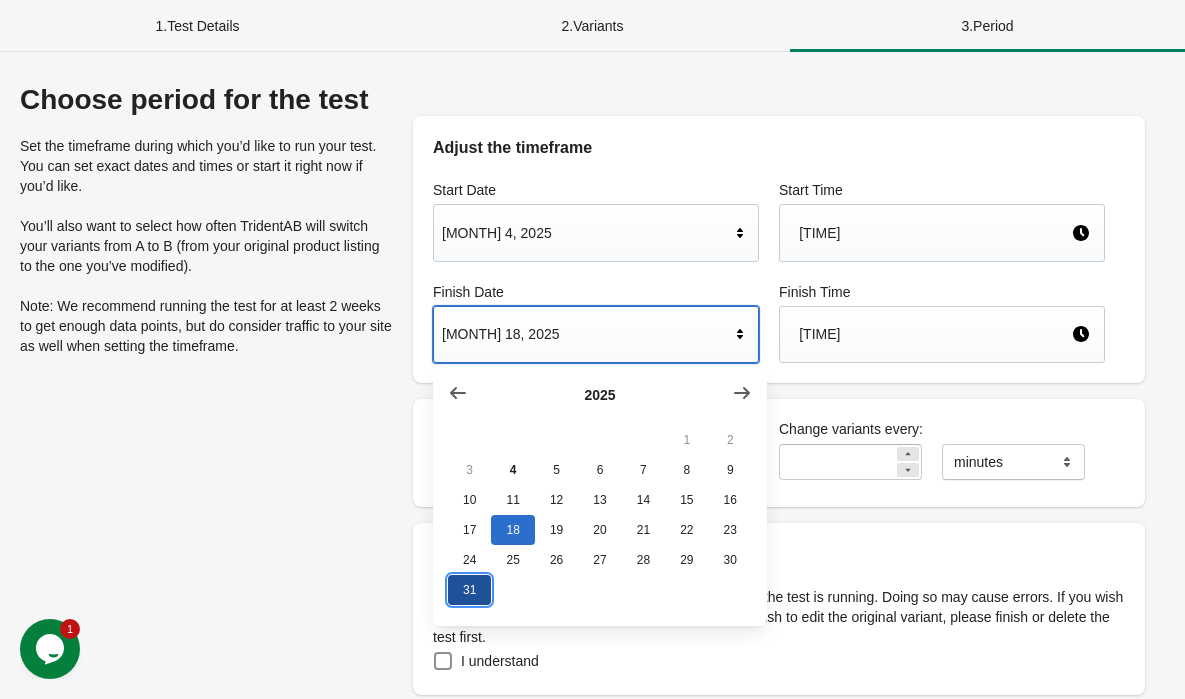 click on "31" at bounding box center (469, 590) 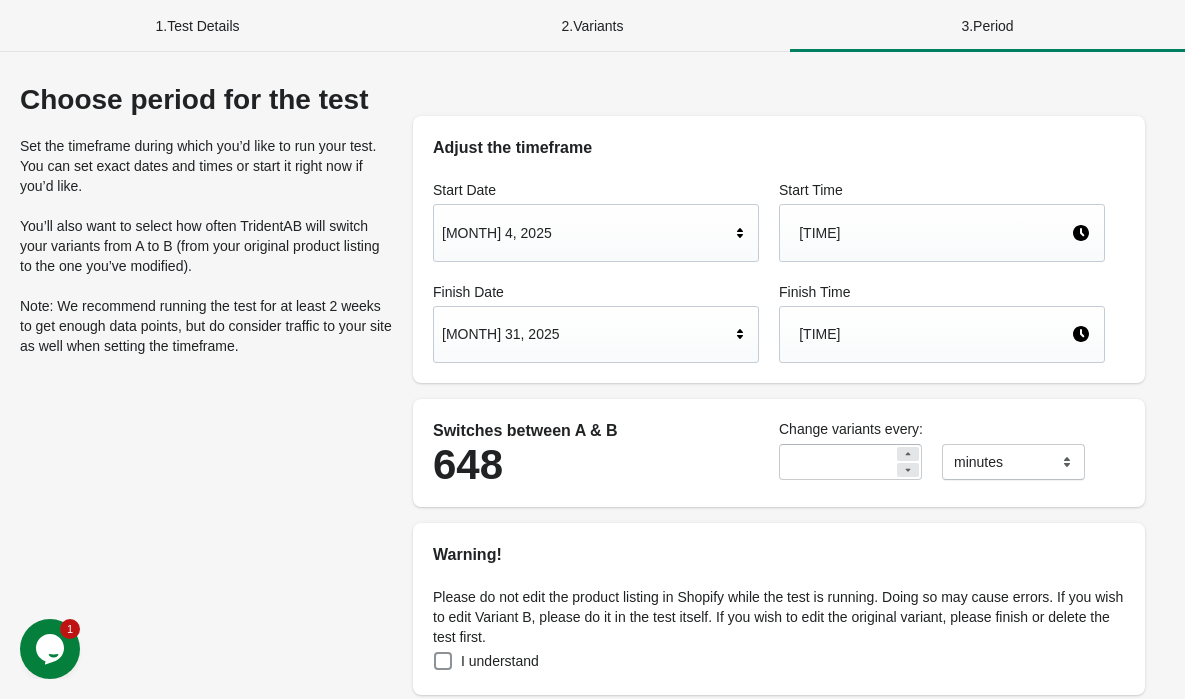 click on "[TIME]" at bounding box center [935, 233] 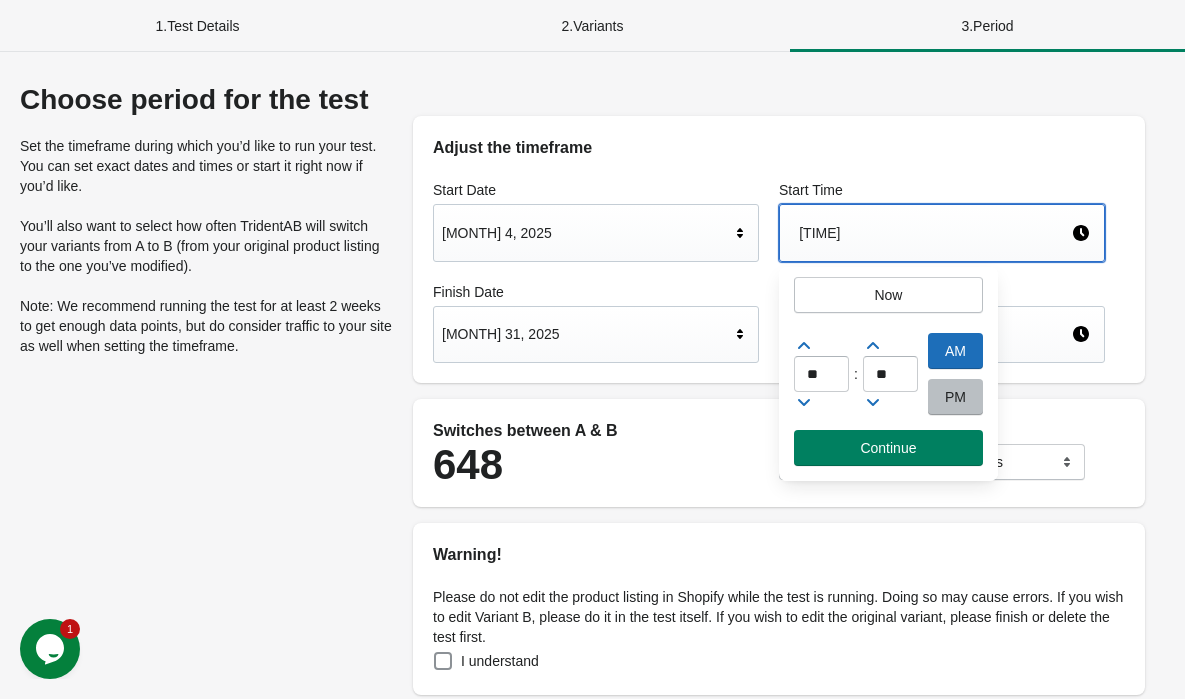 click on "Change variants every: ** ******* ***** **** minutes" at bounding box center (942, 449) 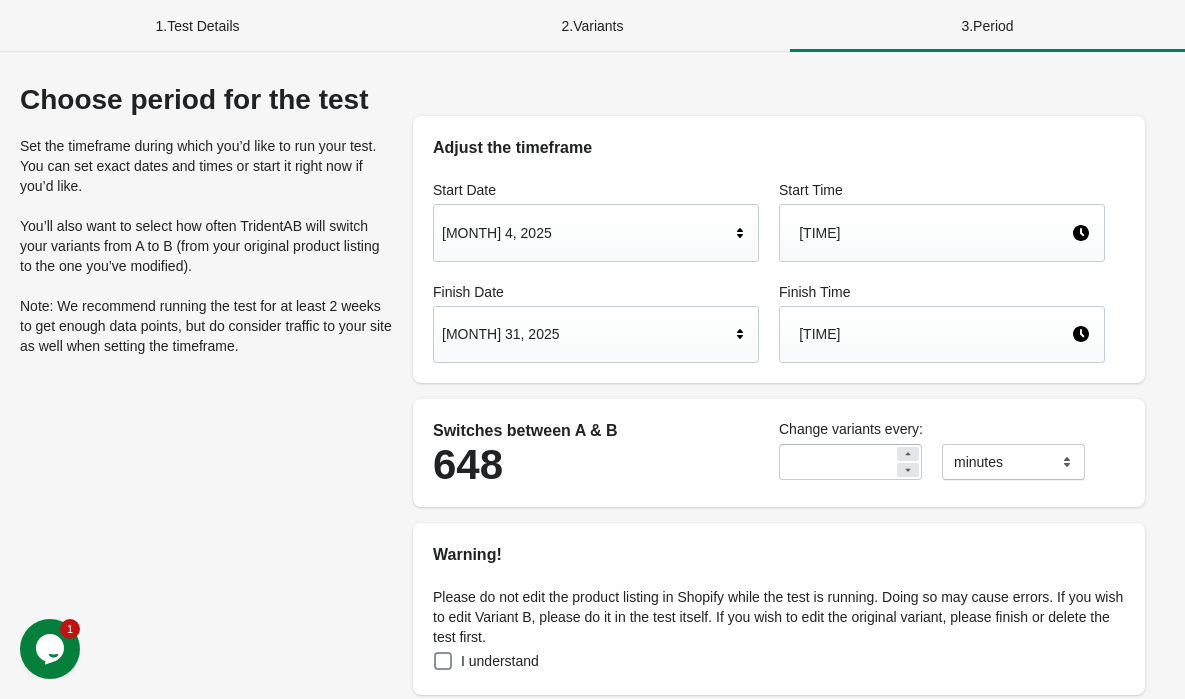 click on "[TIME]" at bounding box center (935, 334) 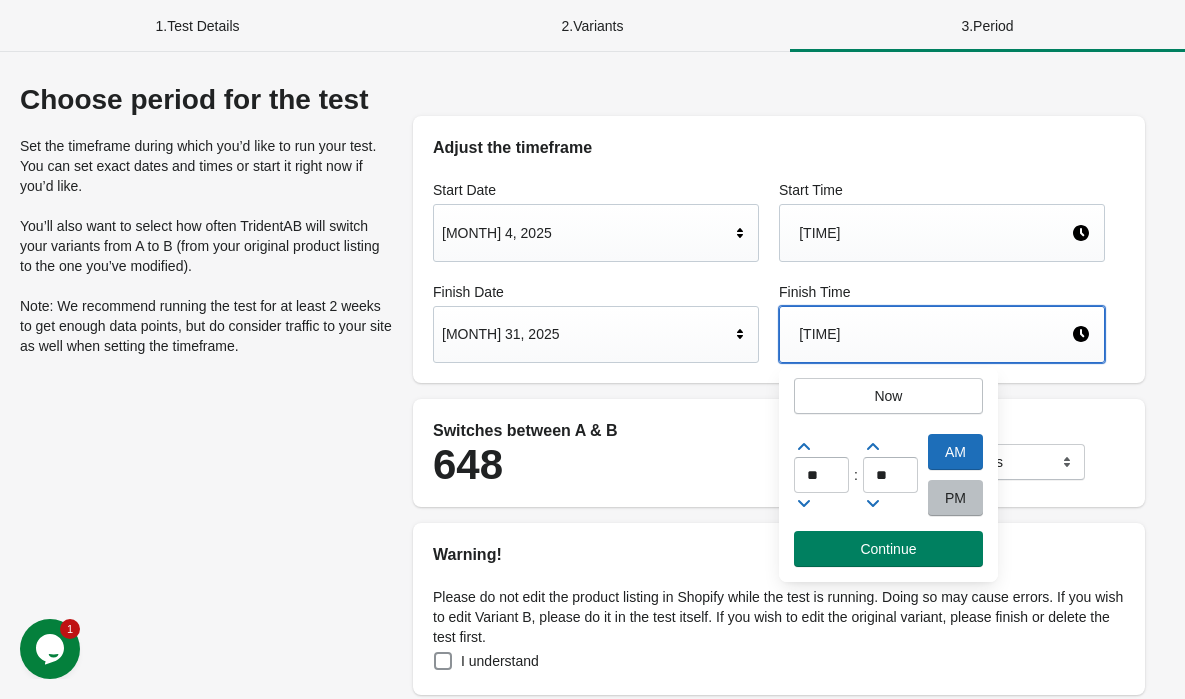 click on "PM" at bounding box center (955, 498) 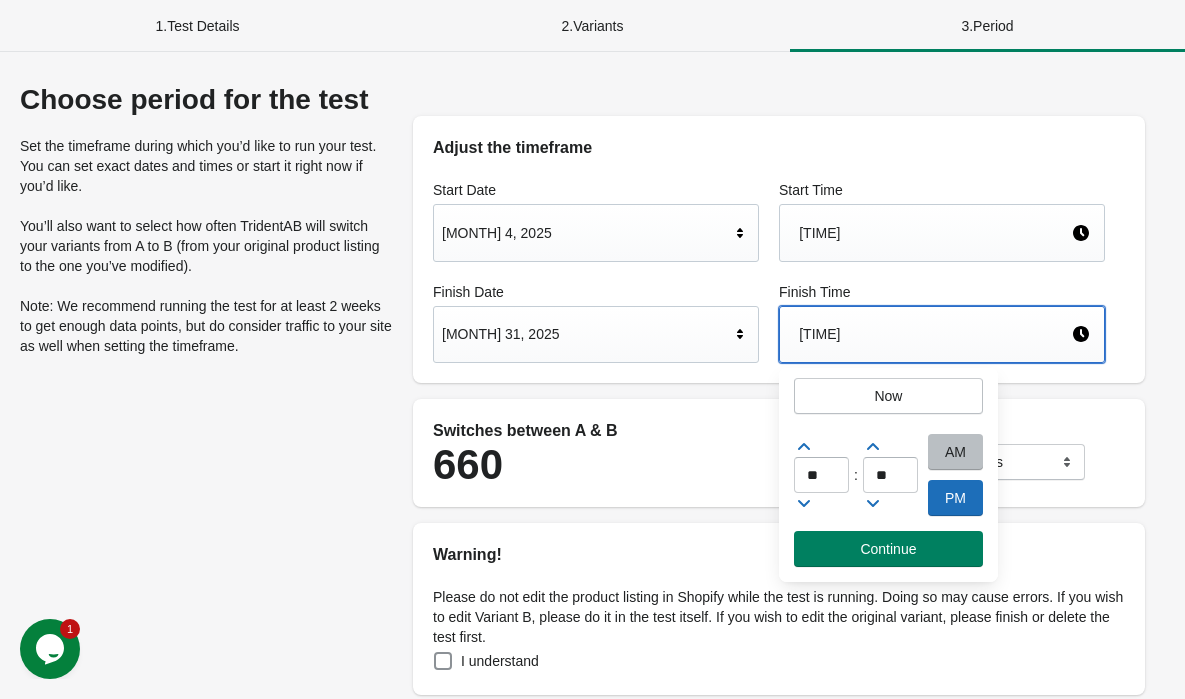 click on "Switches between A & B 660 Change variants every: ** ******* ***** **** minutes" at bounding box center [779, 453] 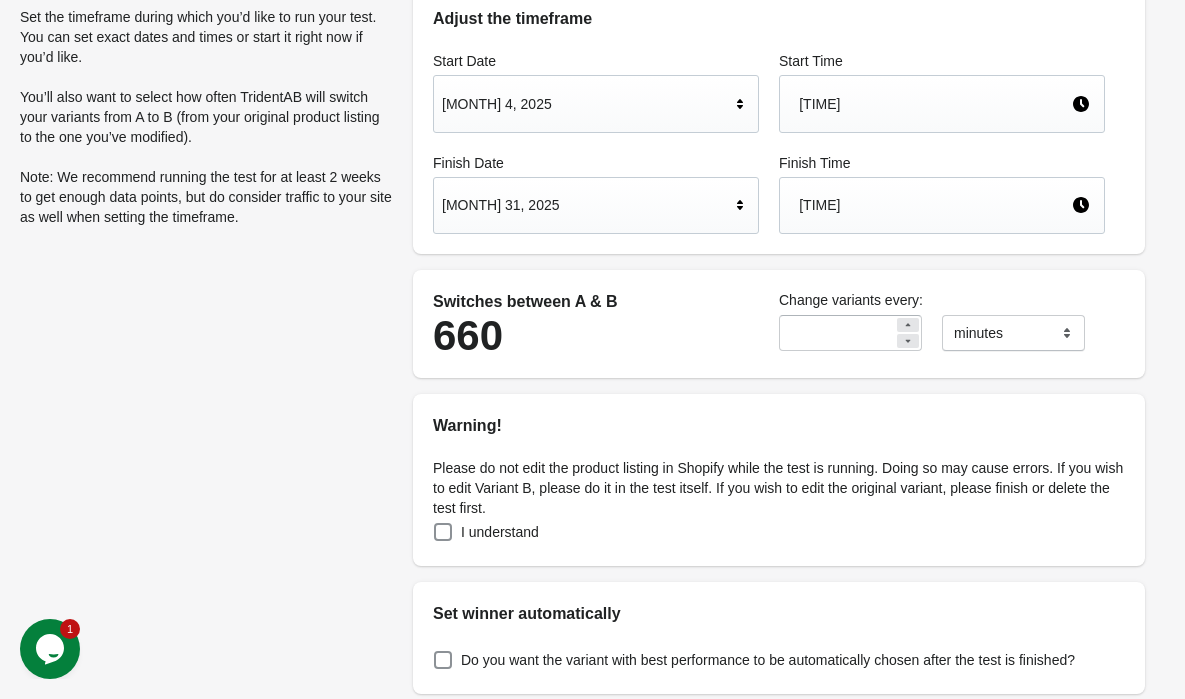 scroll, scrollTop: 161, scrollLeft: 0, axis: vertical 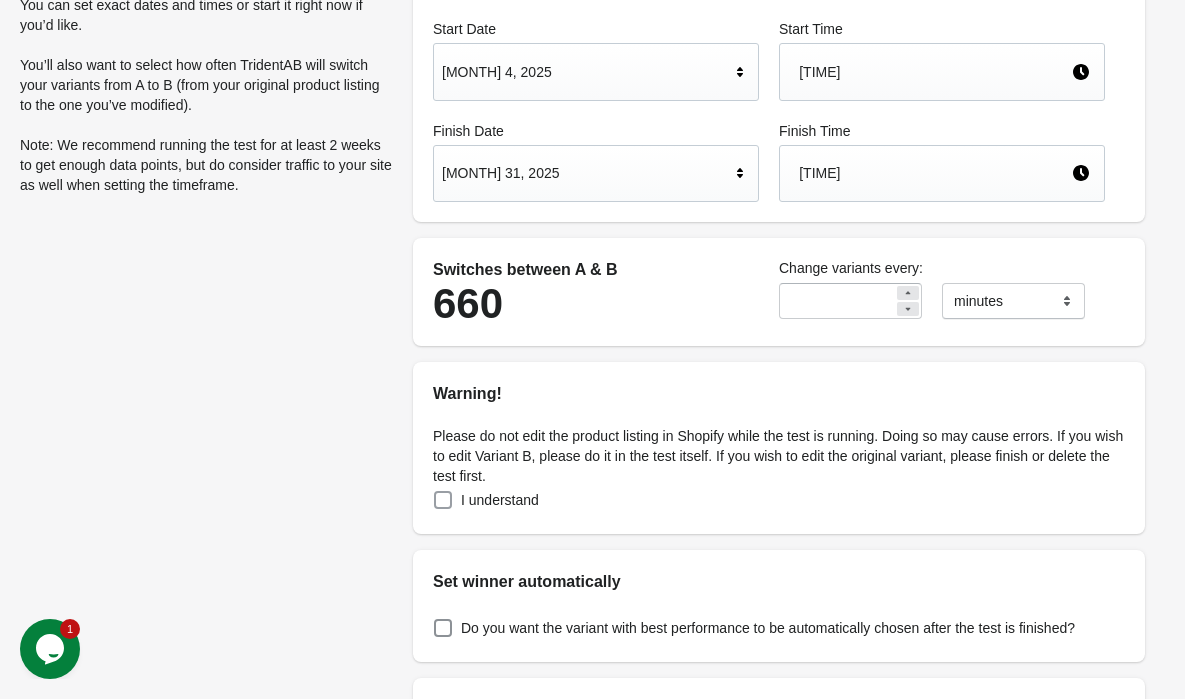 click on "I understand" at bounding box center [500, 500] 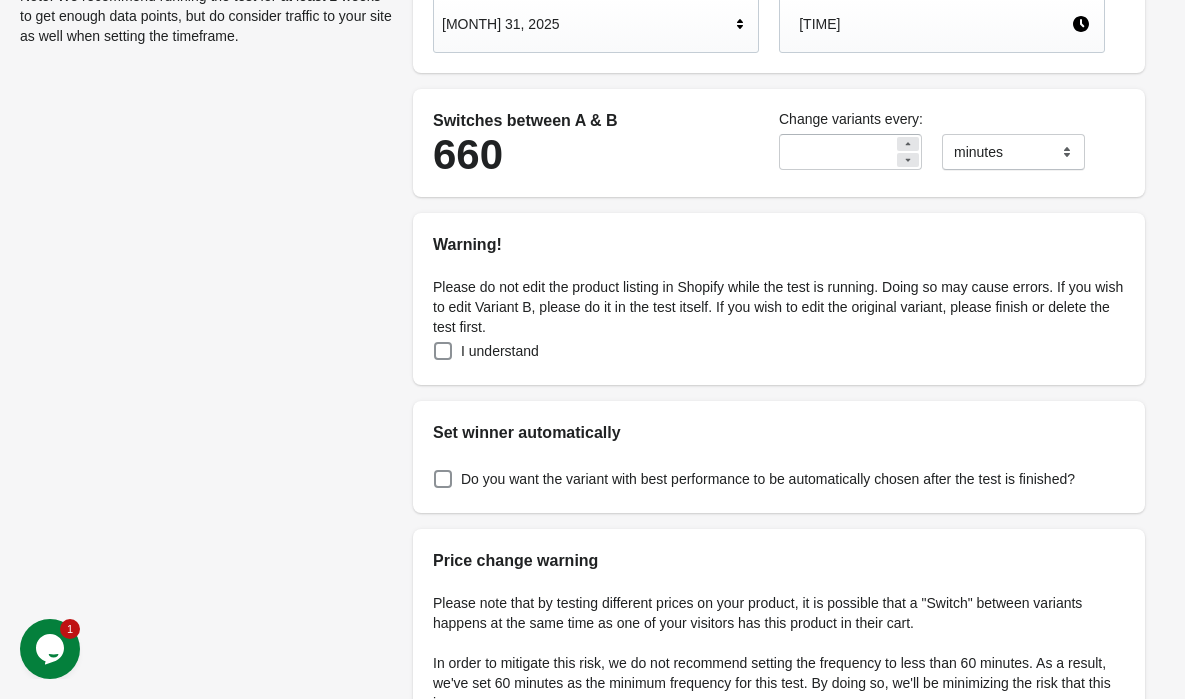 scroll, scrollTop: 312, scrollLeft: 0, axis: vertical 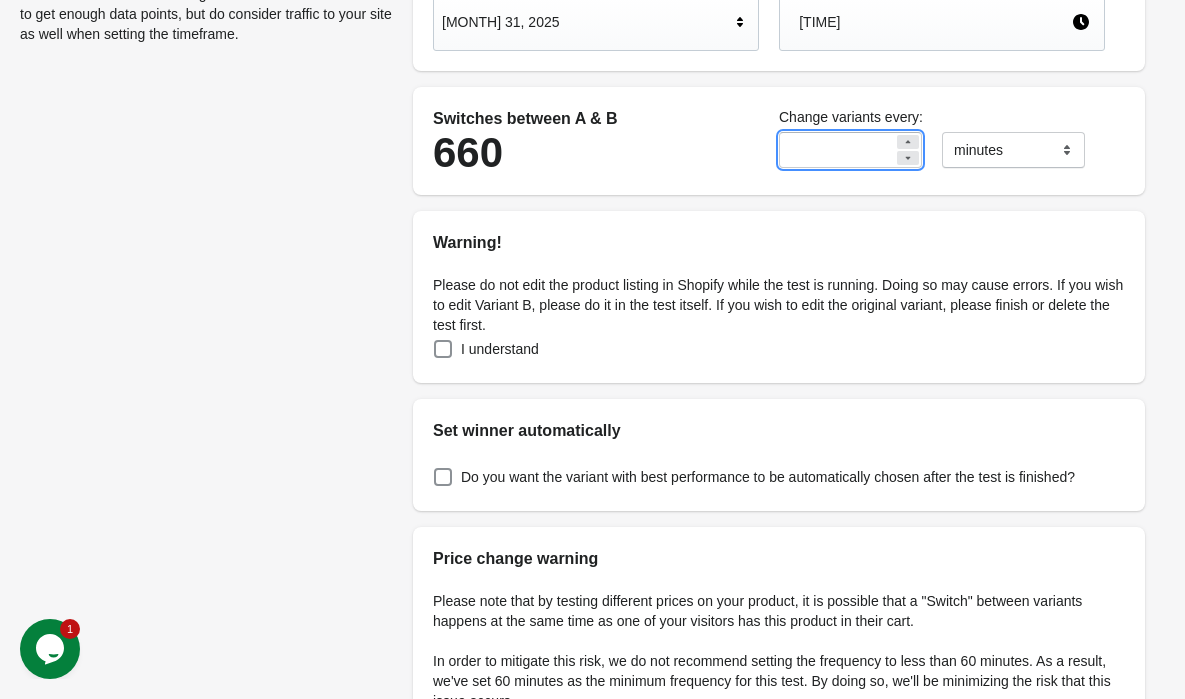 click on "**" at bounding box center (836, 150) 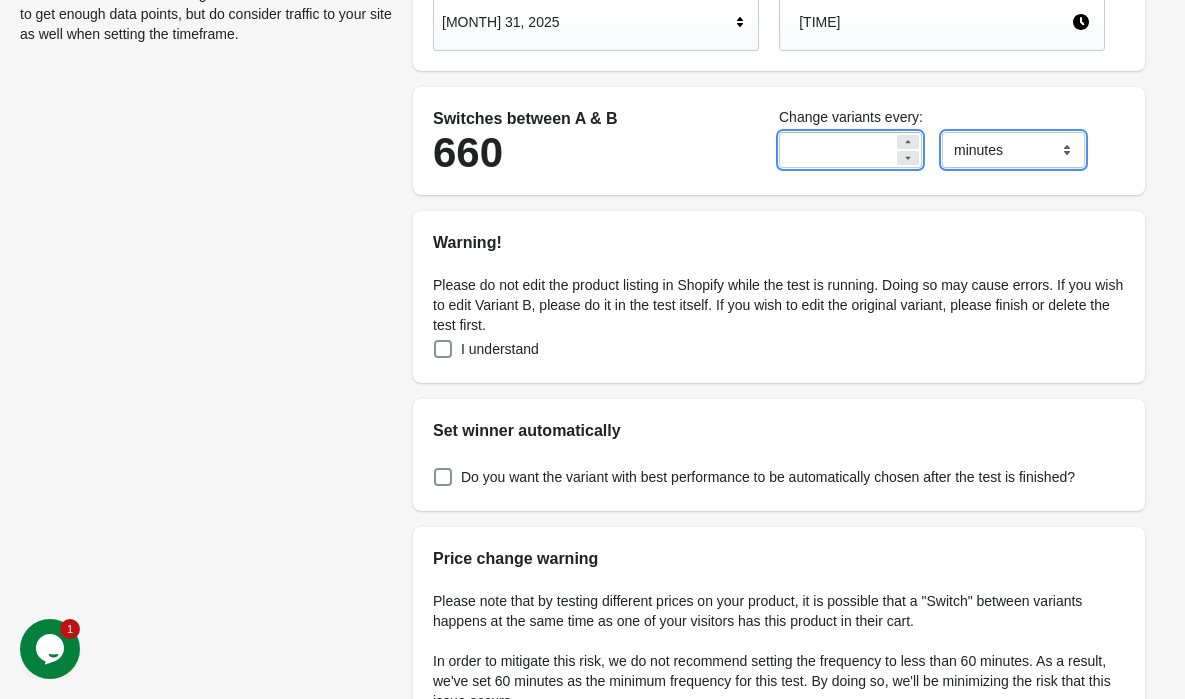 click on "******* ***** ****" at bounding box center [1013, 150] 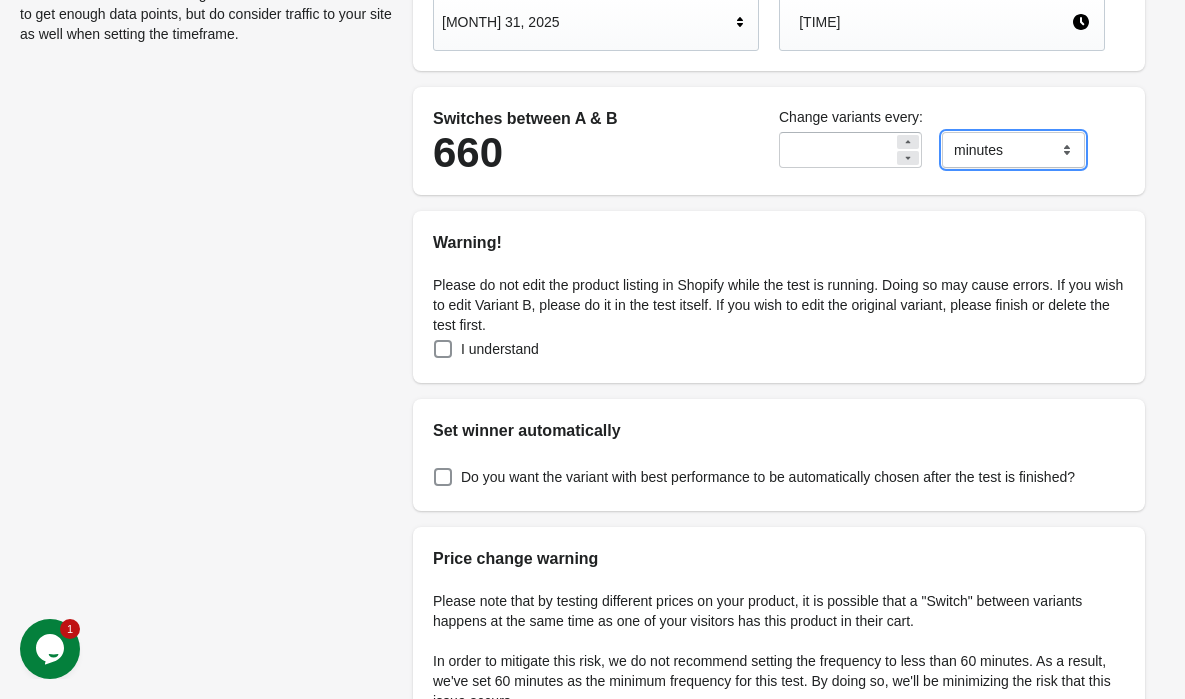 select on "****" 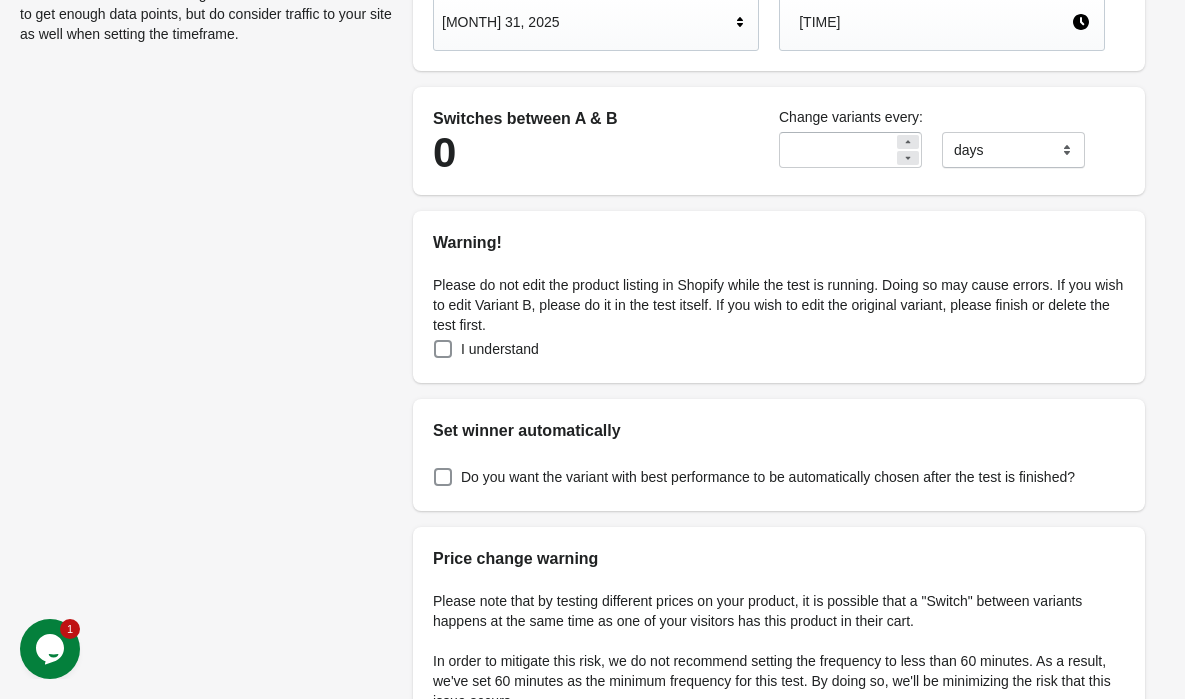 click 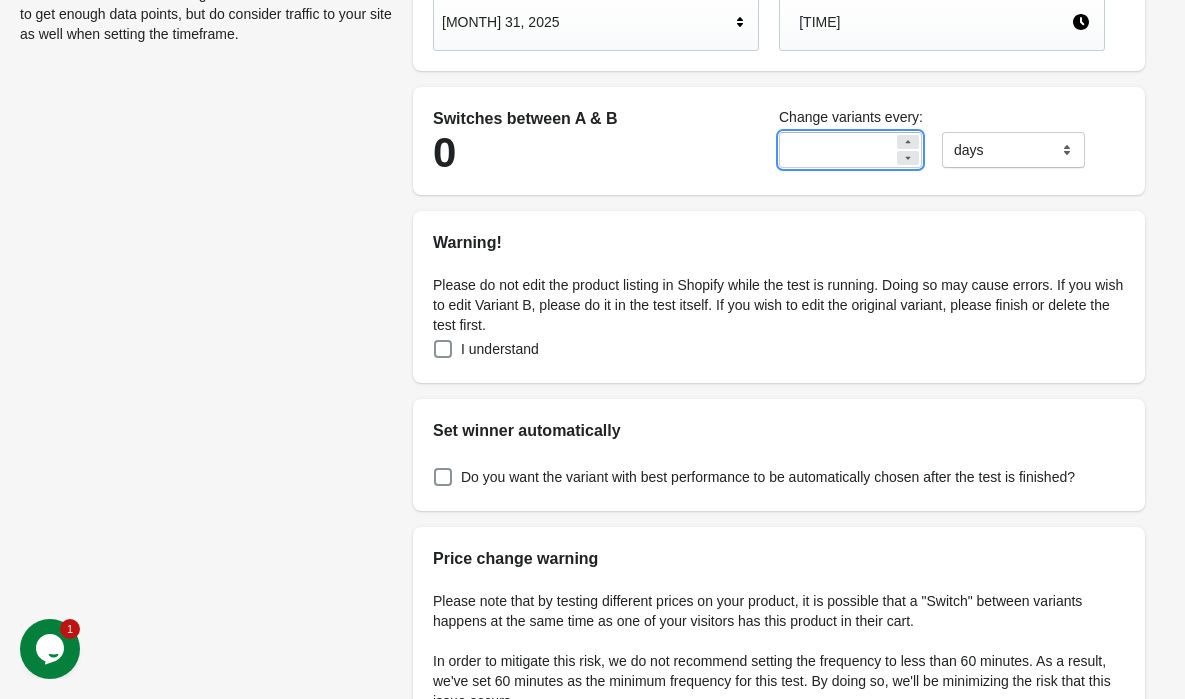 click on "**" at bounding box center [836, 150] 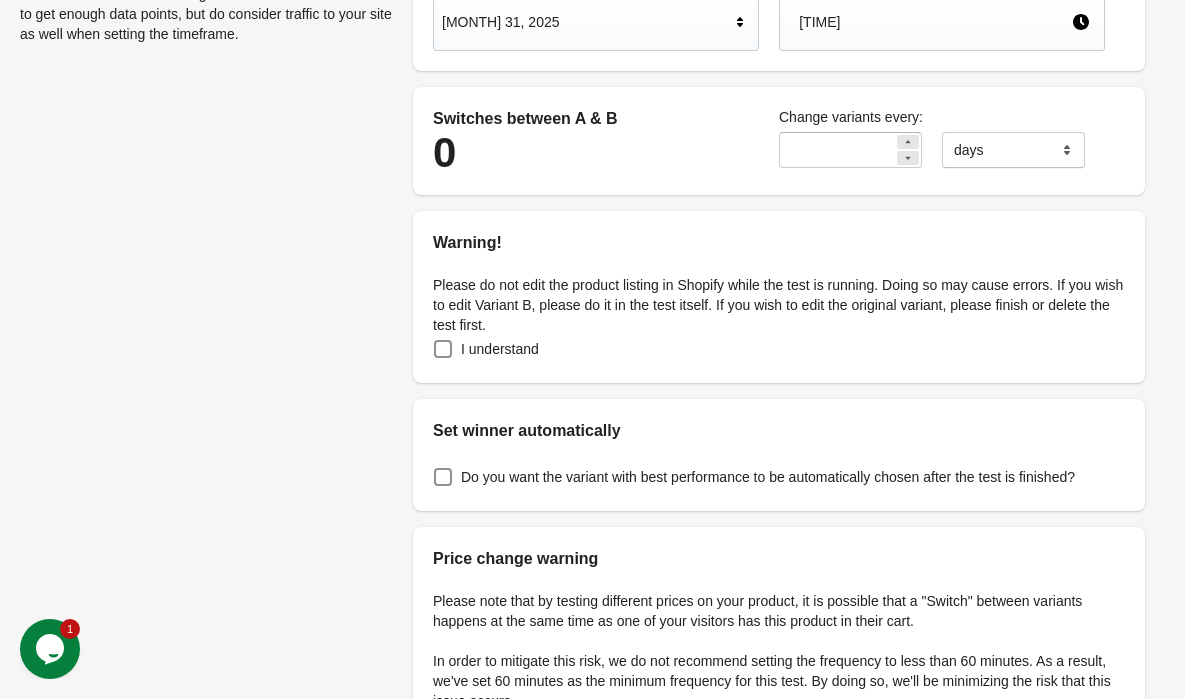 click 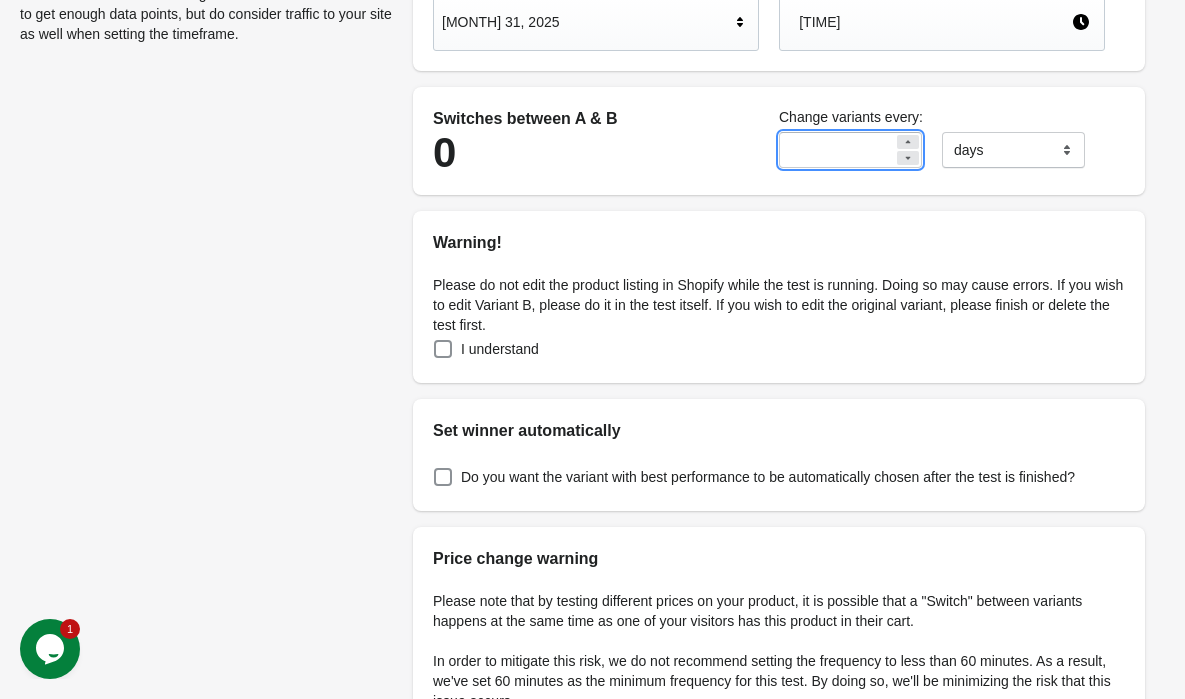 click 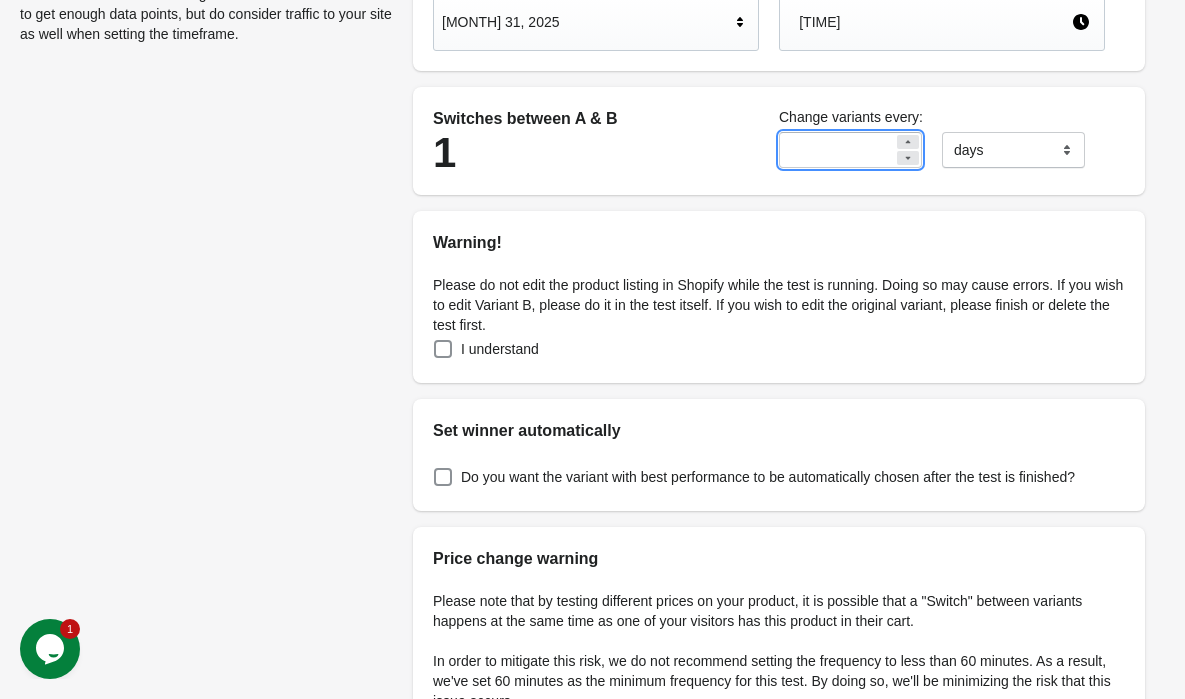 click 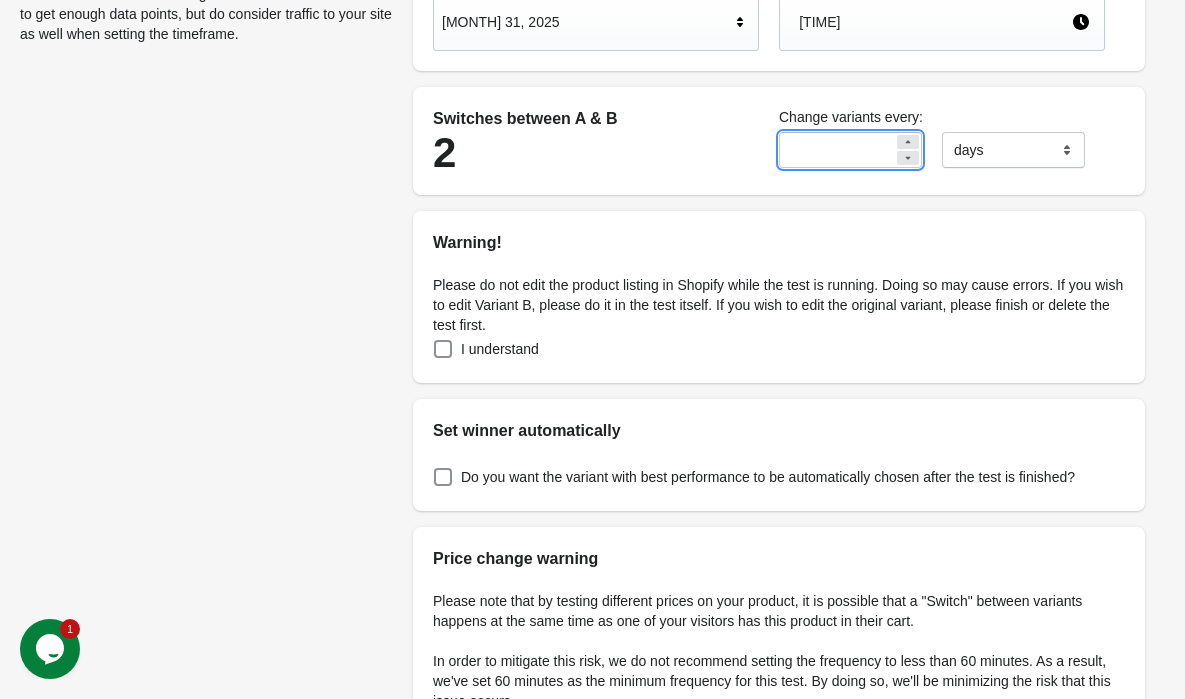 click 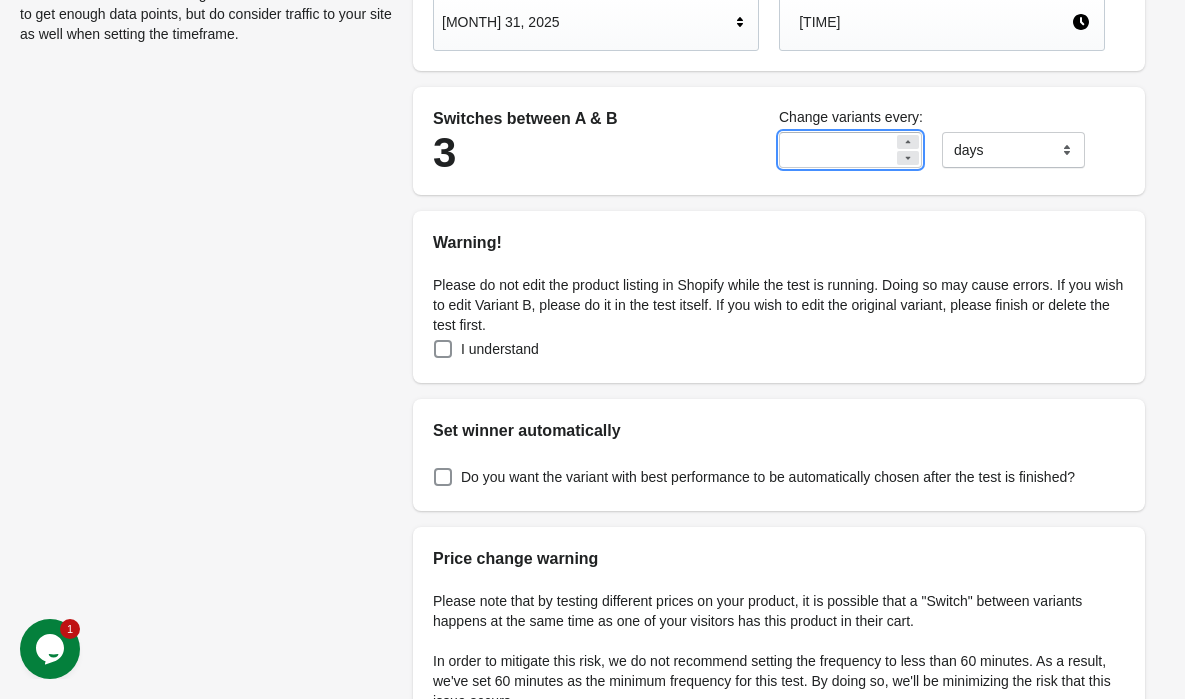 click 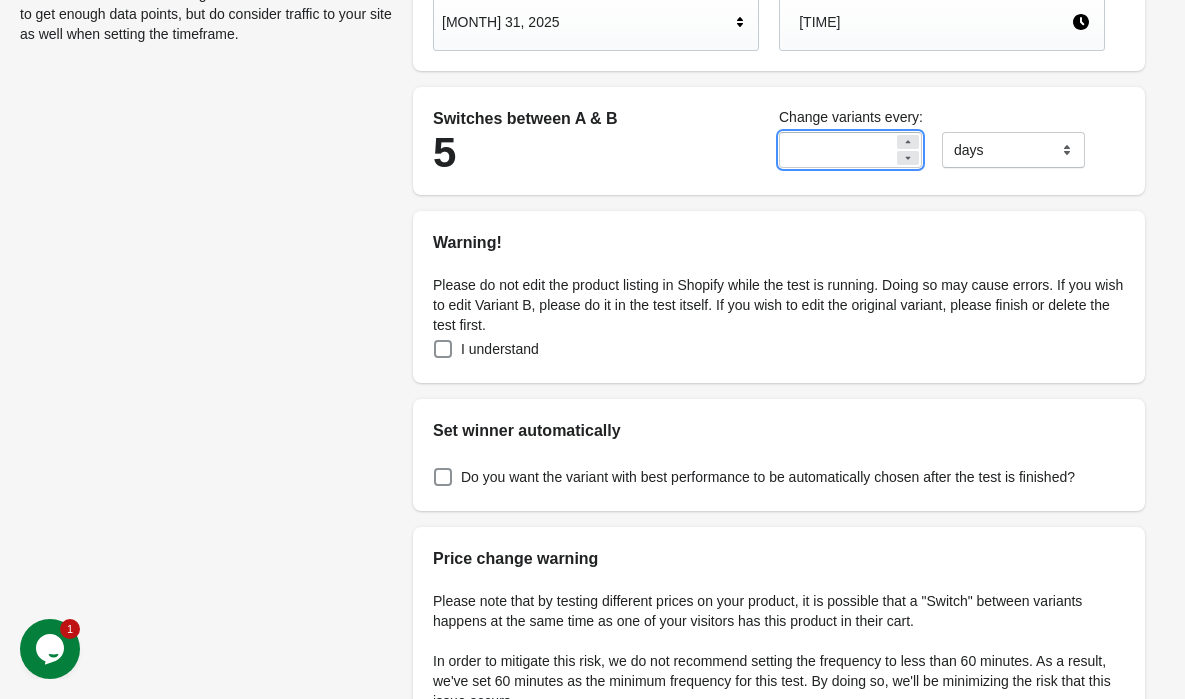 click 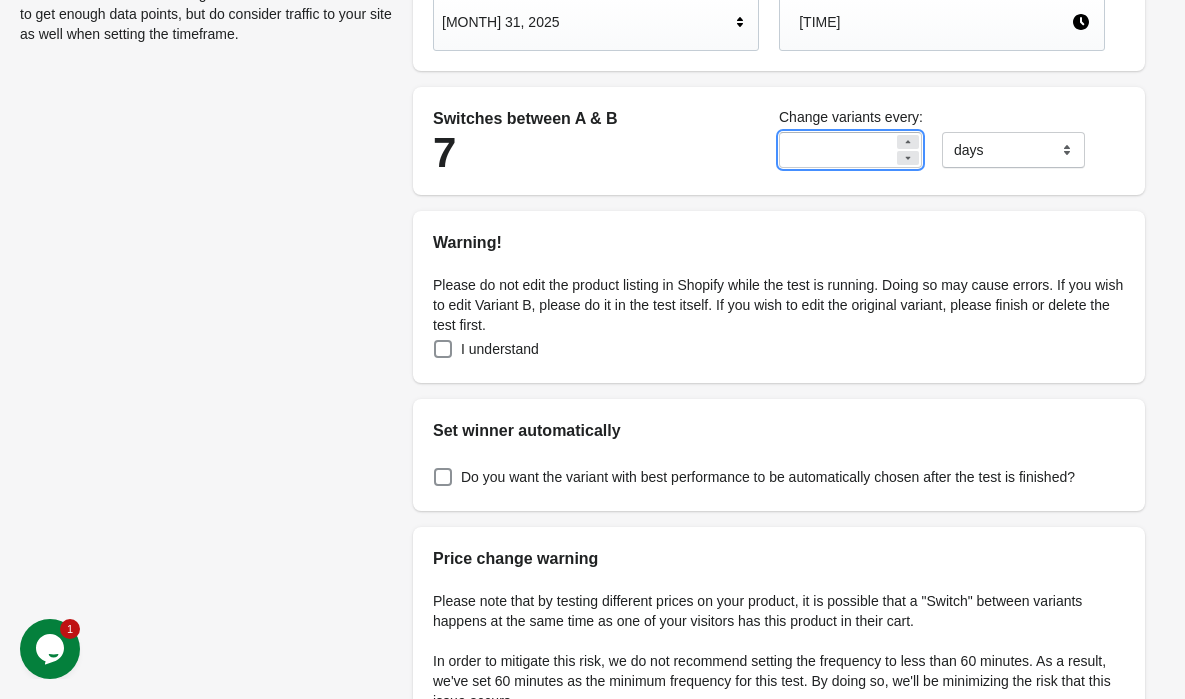 click 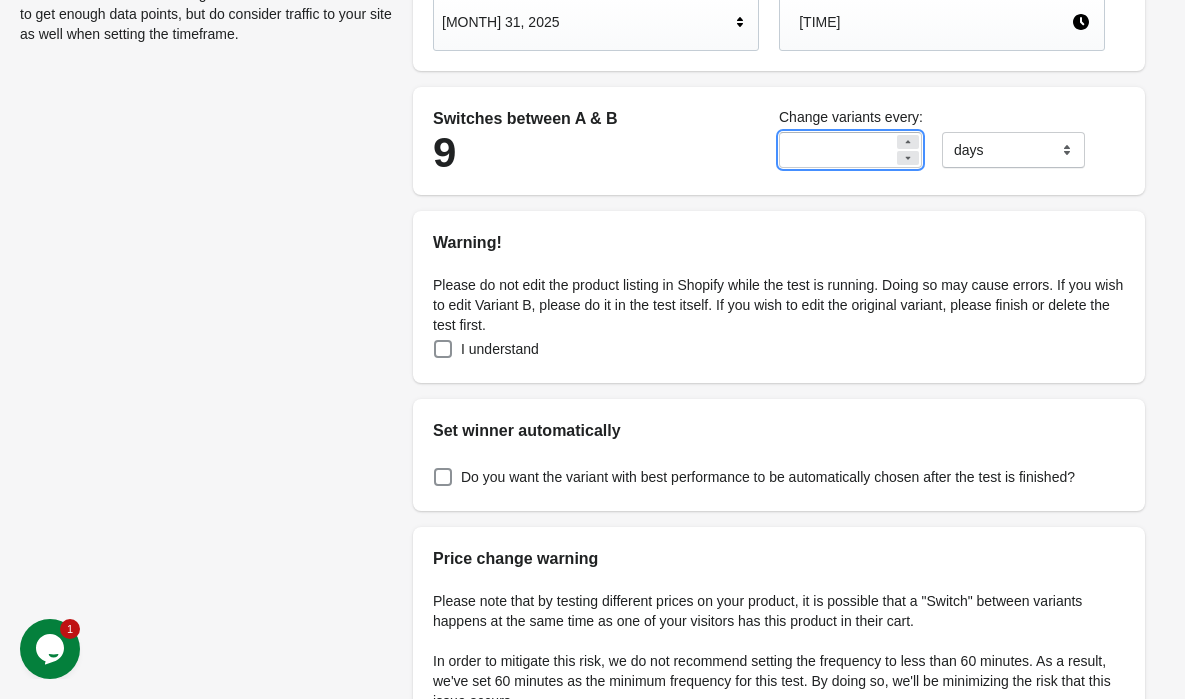 click 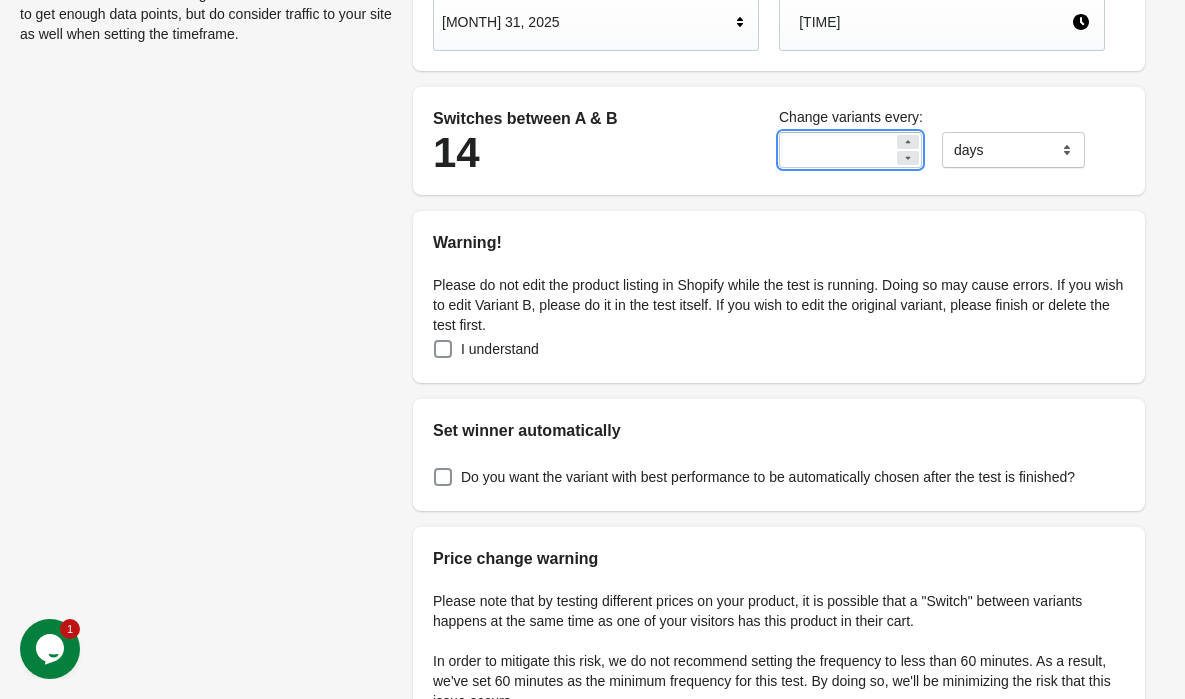 click 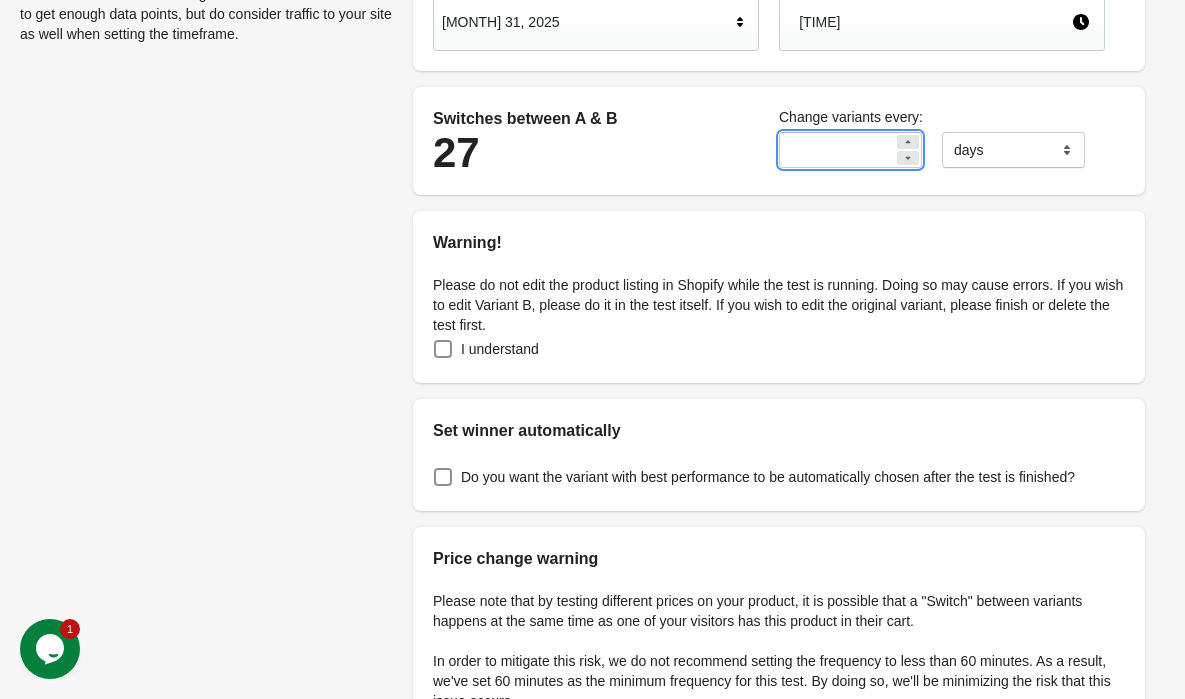 click on "Warning!" at bounding box center [779, 243] 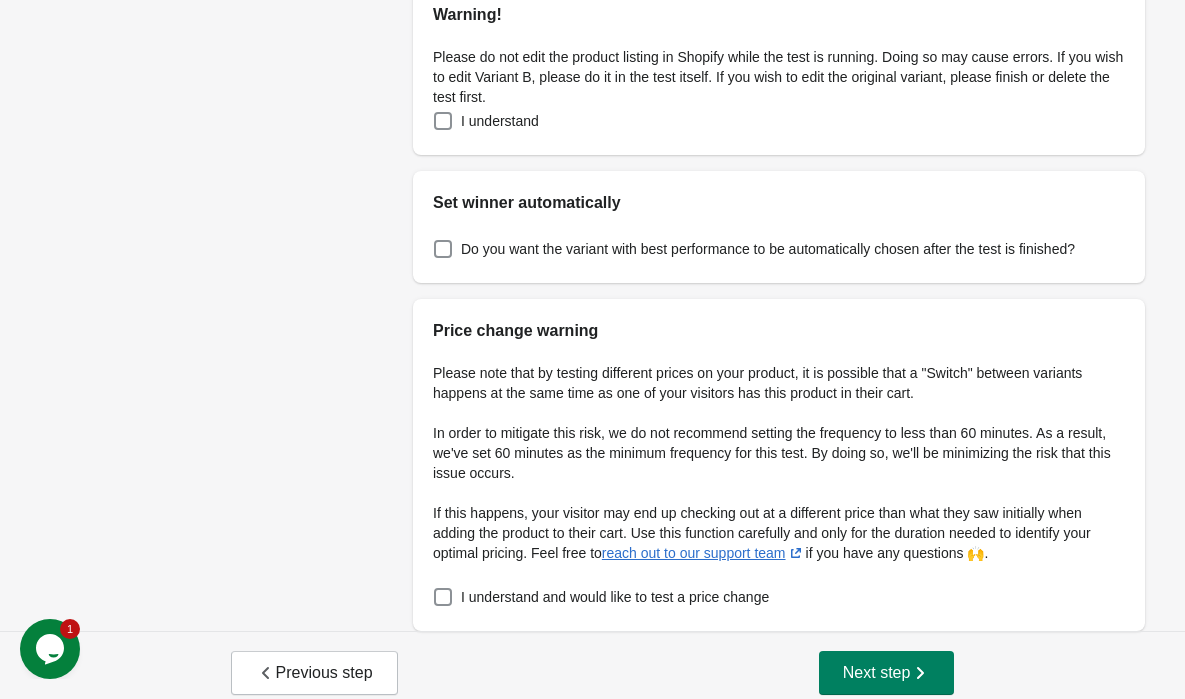 scroll, scrollTop: 556, scrollLeft: 0, axis: vertical 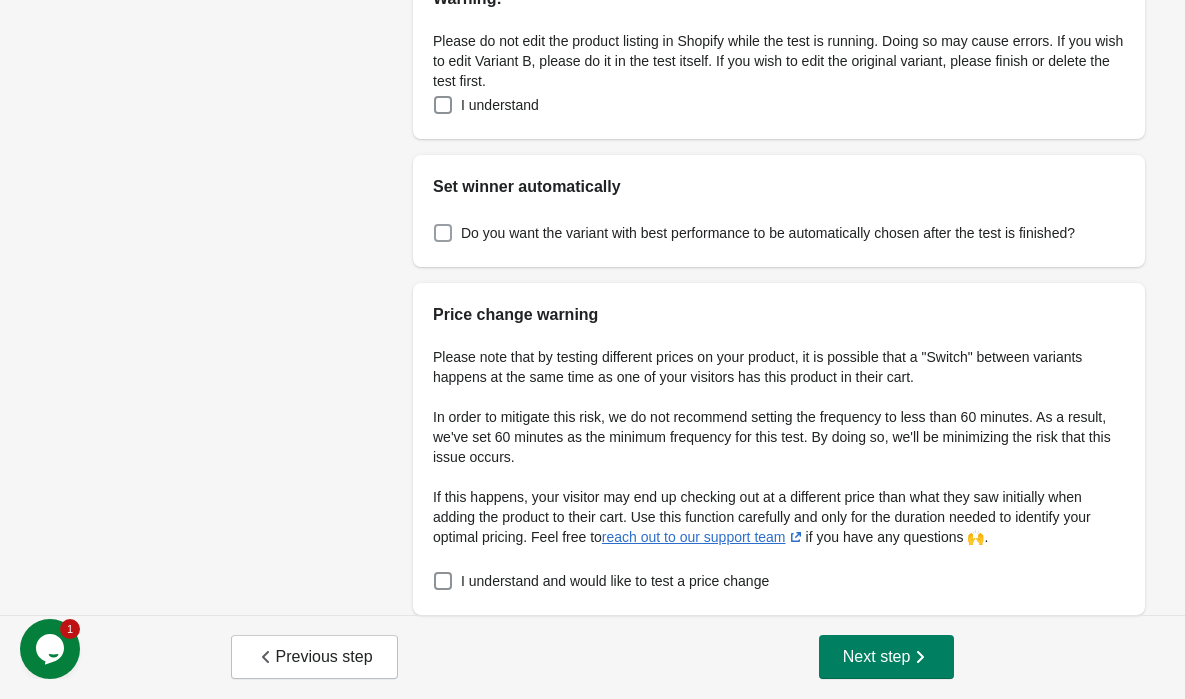 click on "Do you want the variant with best performance to be automatically chosen after the test is finished?" at bounding box center (768, 233) 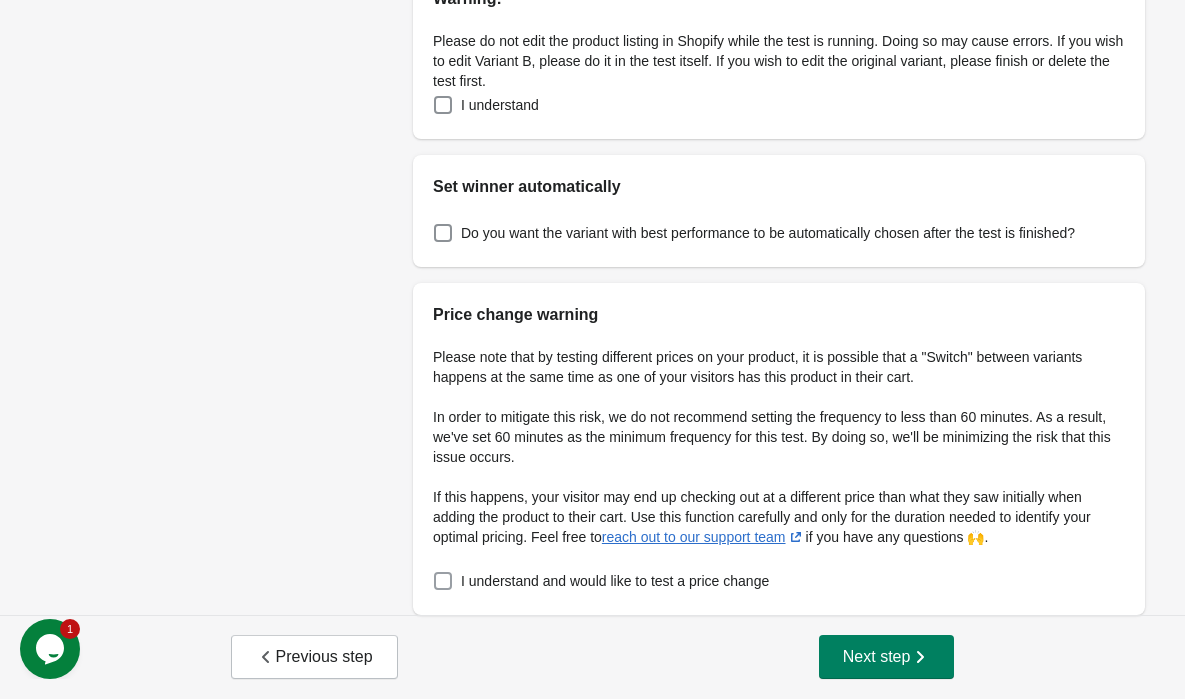 click on "I understand and would like to test a price change" at bounding box center (615, 581) 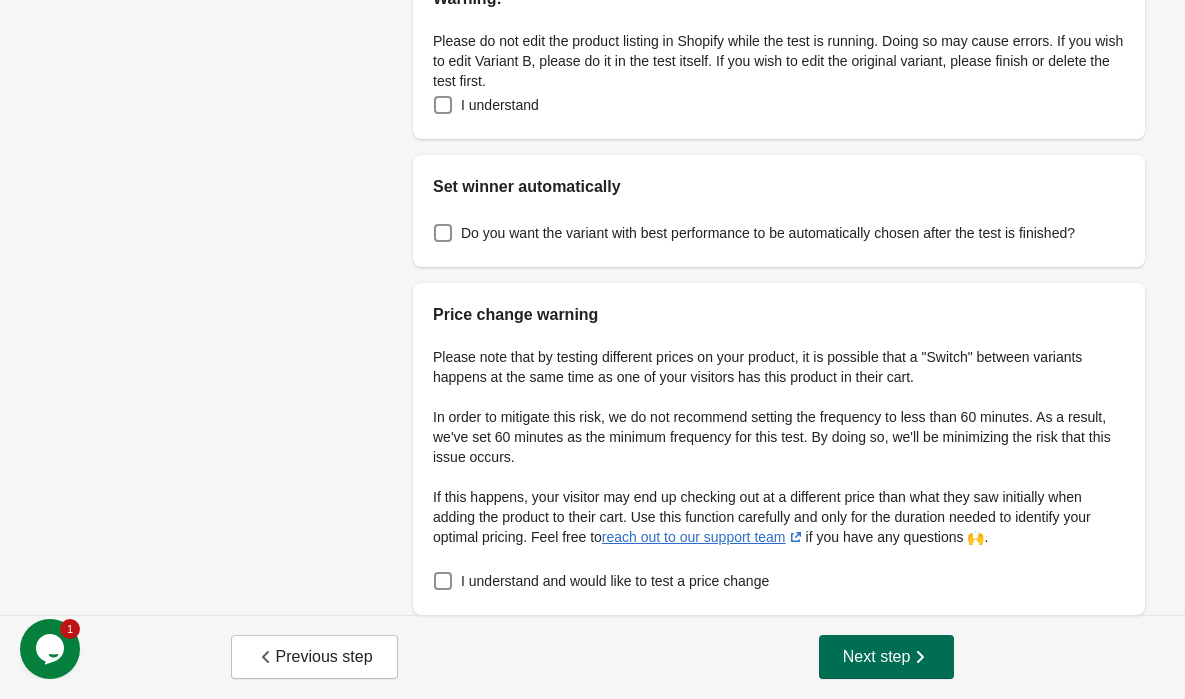 click on "Next step" at bounding box center [887, 657] 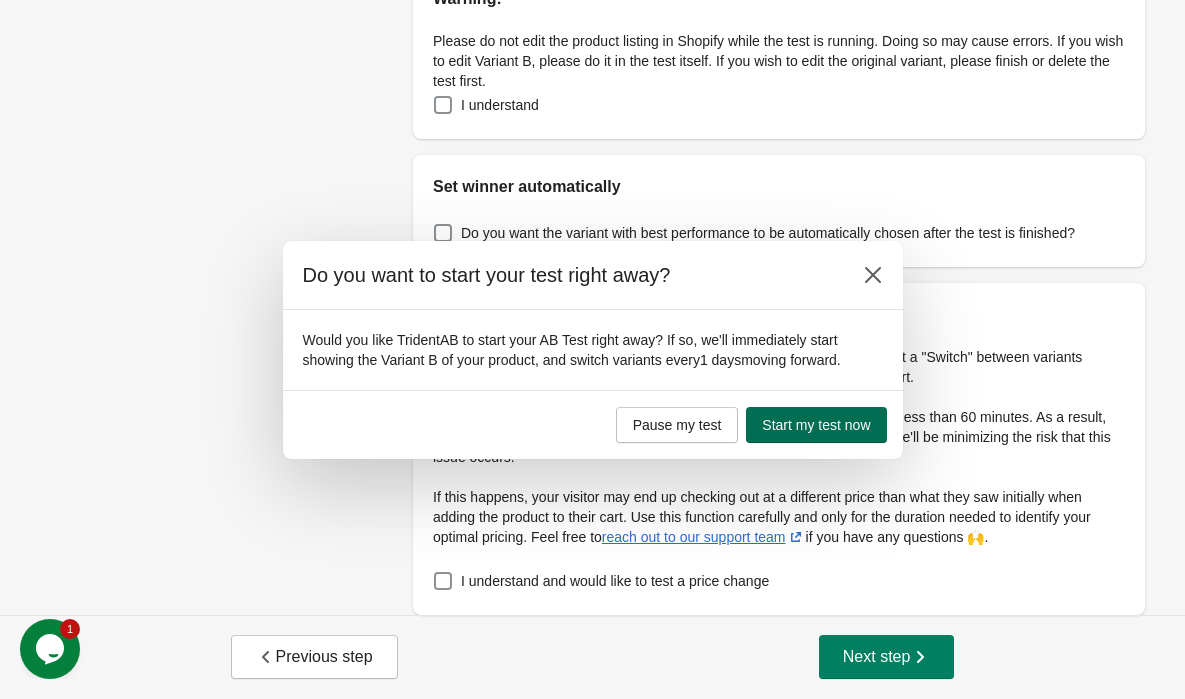 click on "Start my test now" at bounding box center [816, 425] 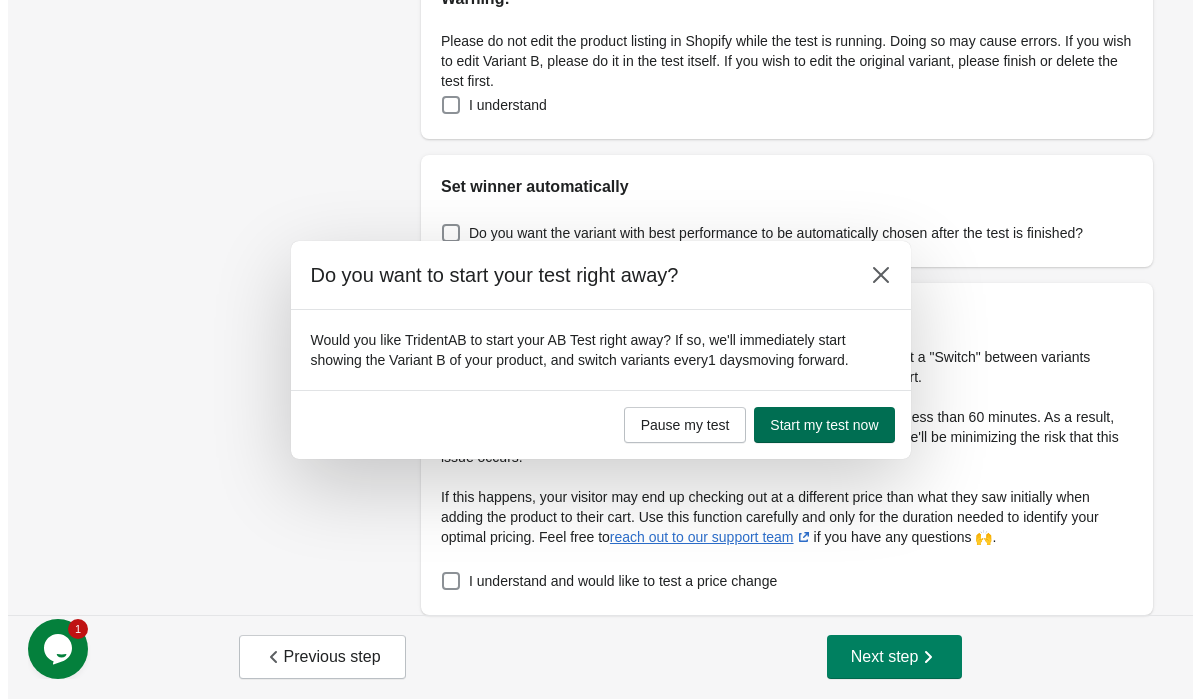 scroll, scrollTop: 0, scrollLeft: 0, axis: both 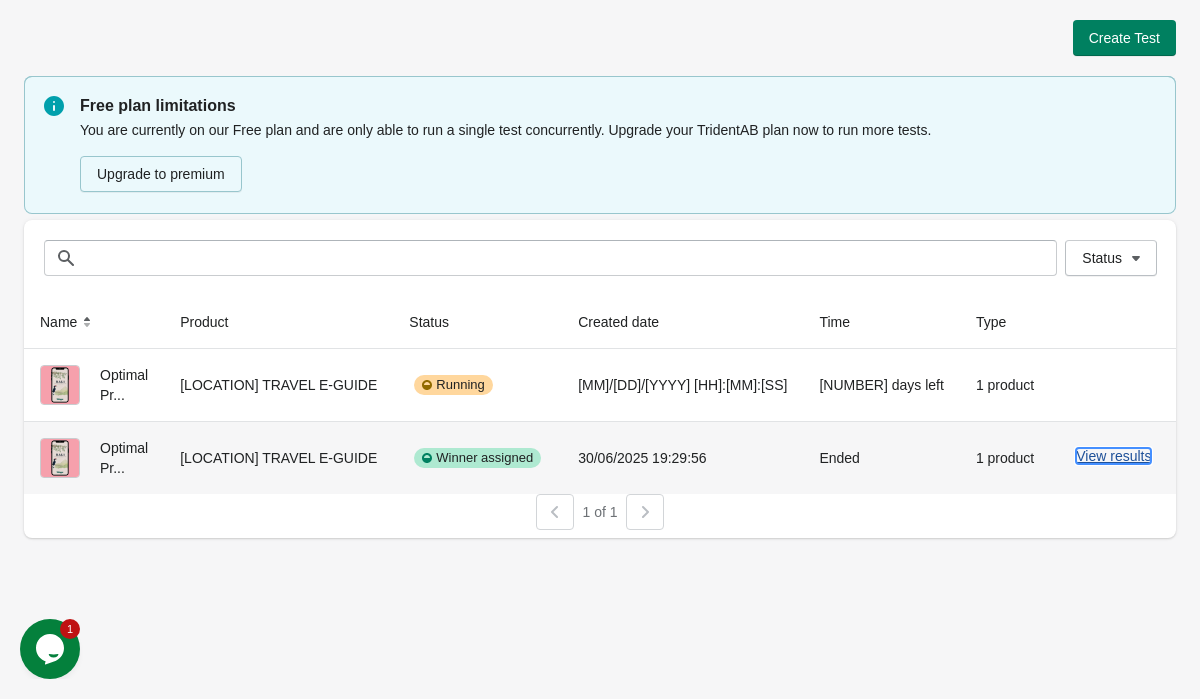 click on "View results" at bounding box center (1113, 456) 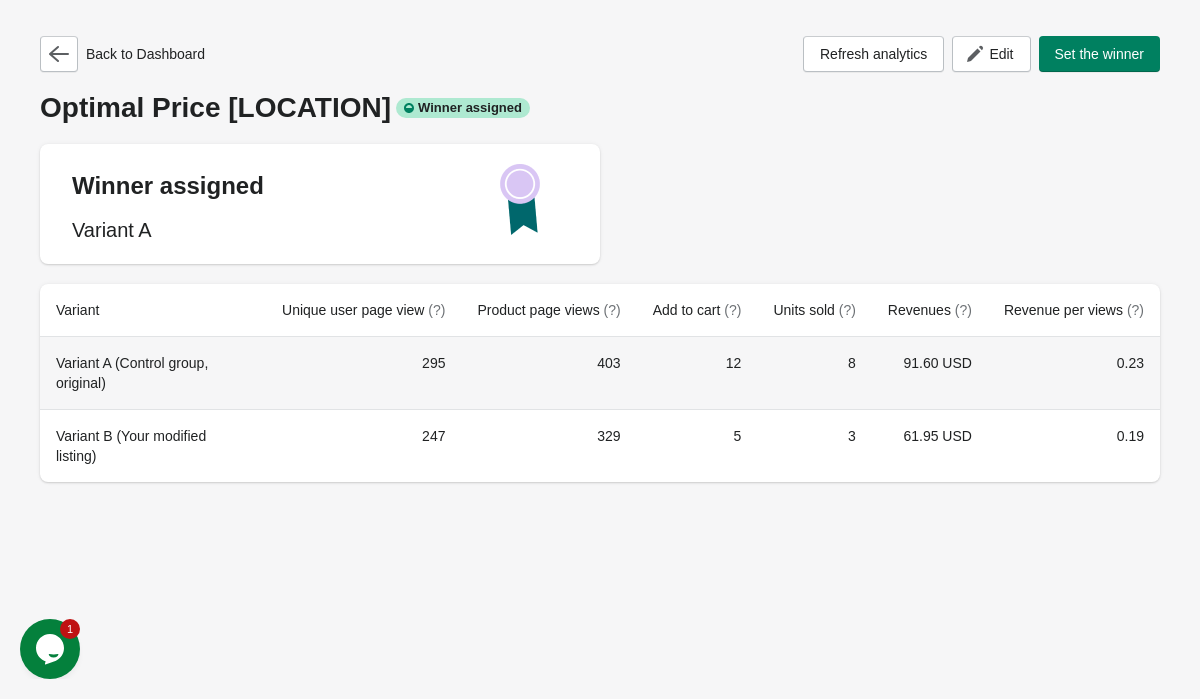 click on "Variant A (Control group, original)" at bounding box center (153, 373) 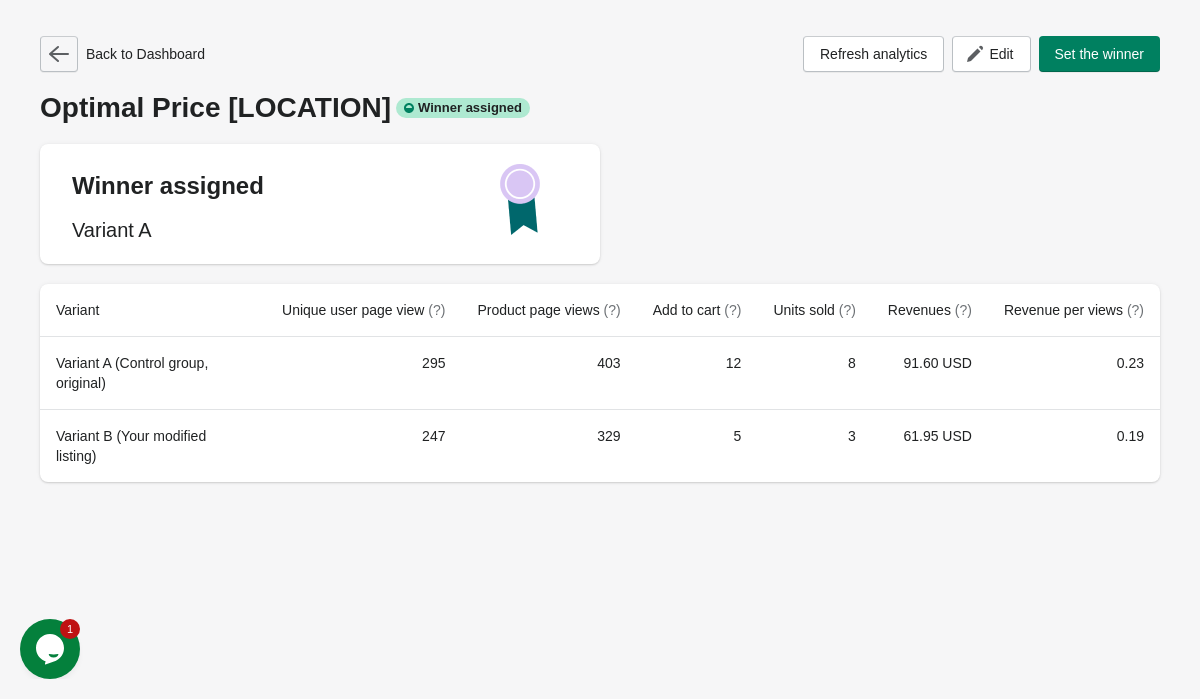 click 